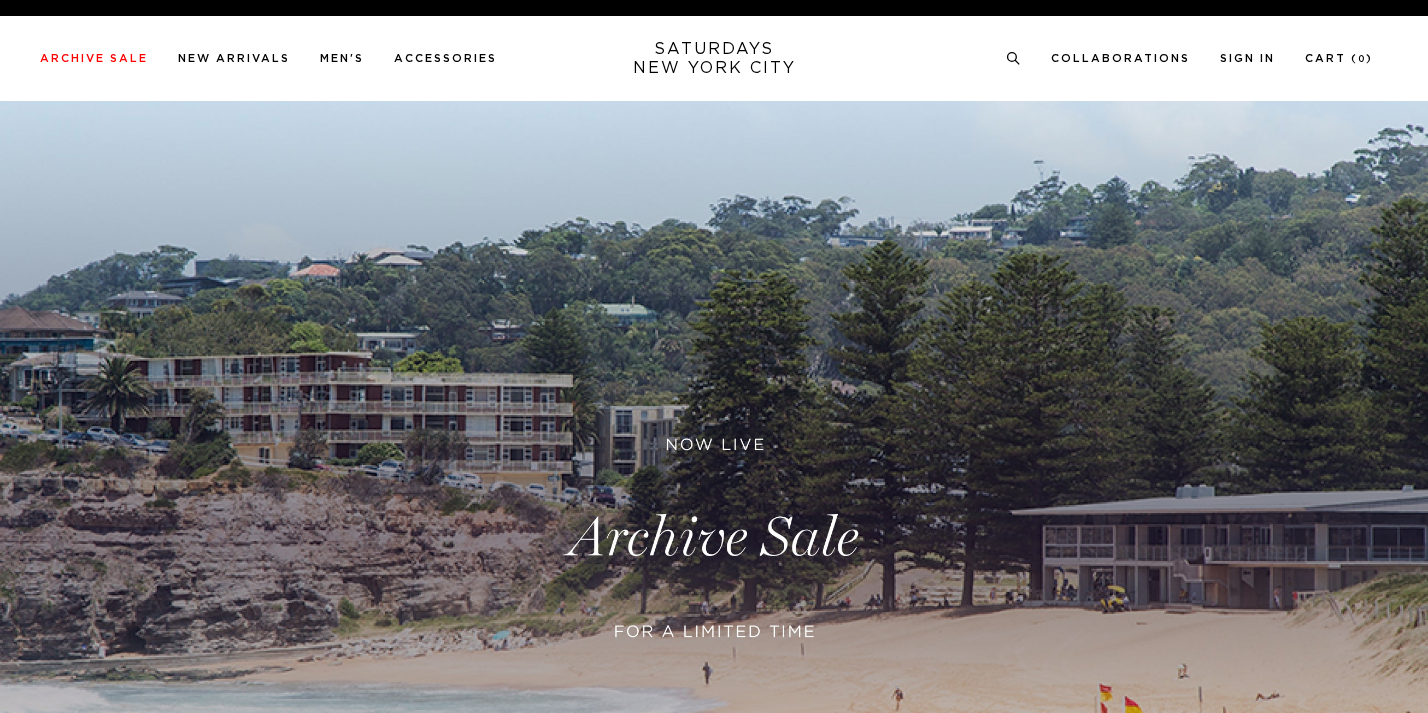 scroll, scrollTop: 0, scrollLeft: 0, axis: both 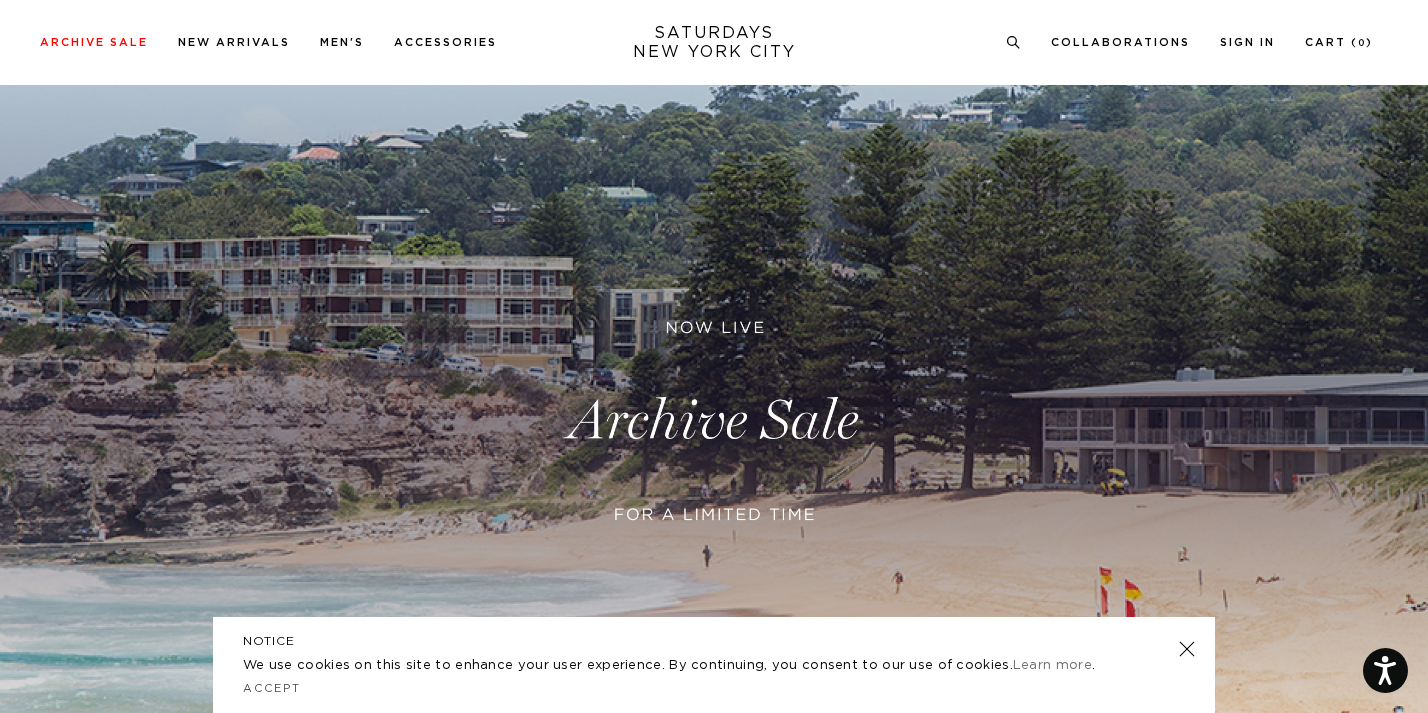 click at bounding box center [714, 421] 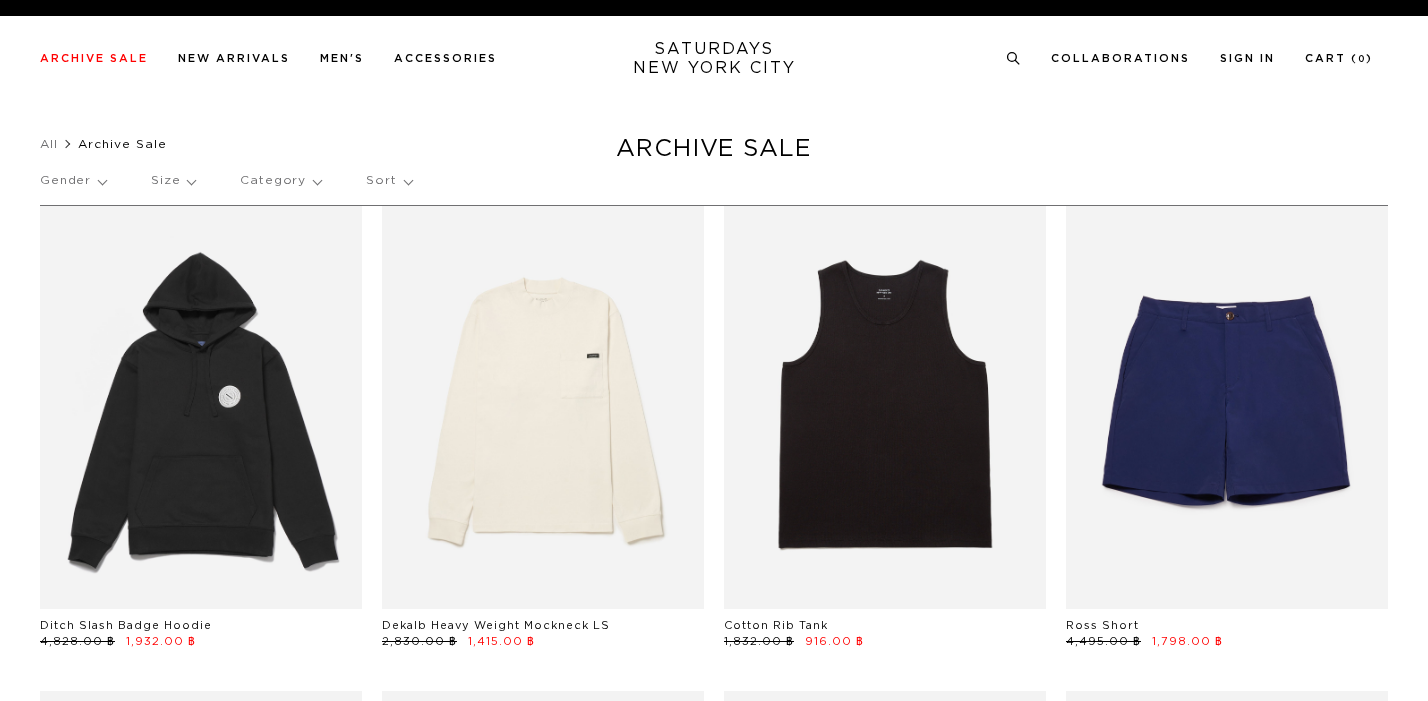 scroll, scrollTop: 0, scrollLeft: 0, axis: both 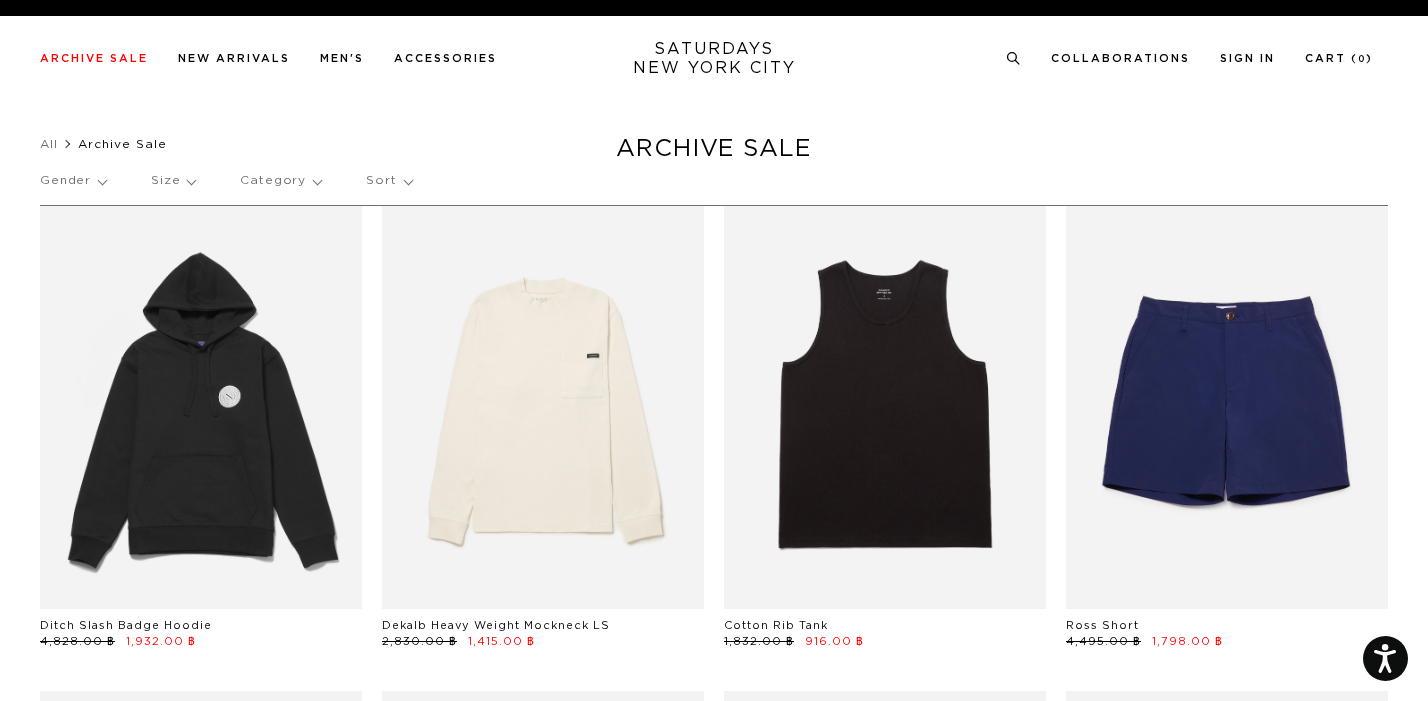 click on "Category" at bounding box center (280, 181) 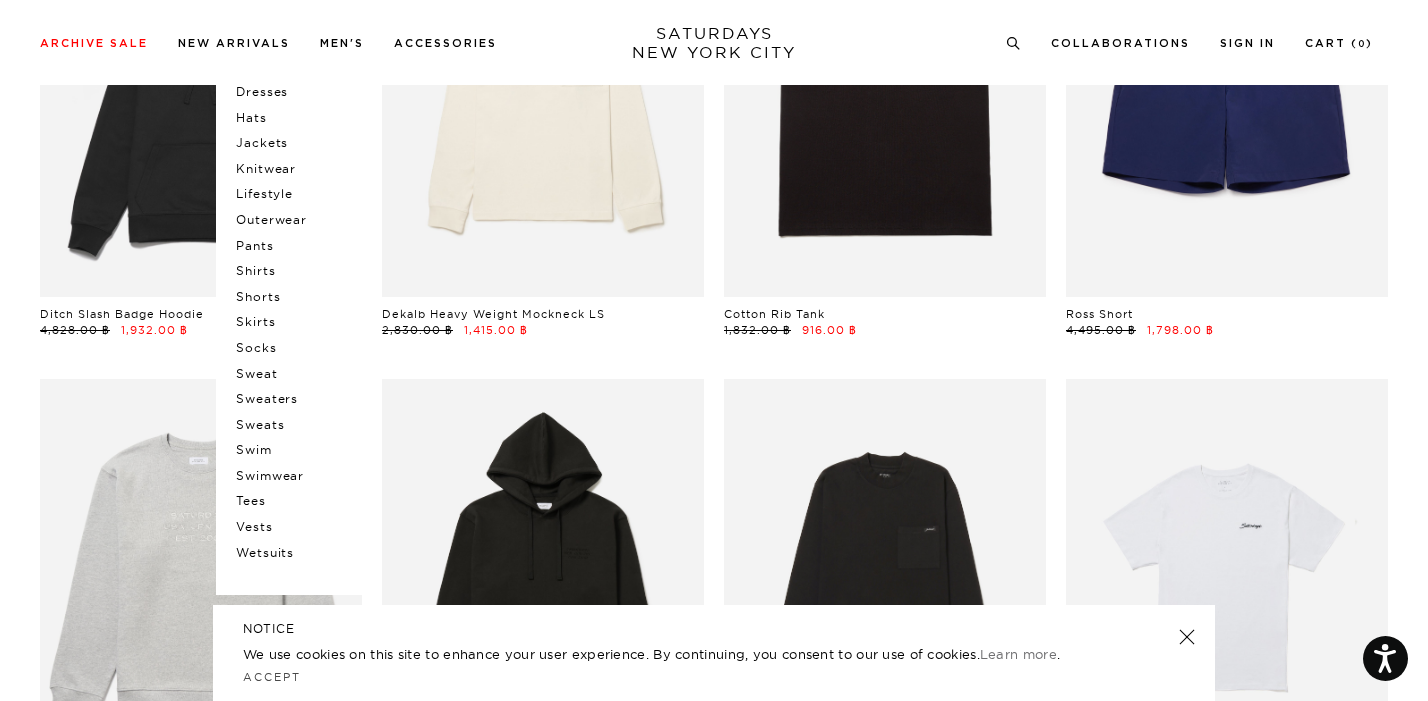 scroll, scrollTop: 317, scrollLeft: 0, axis: vertical 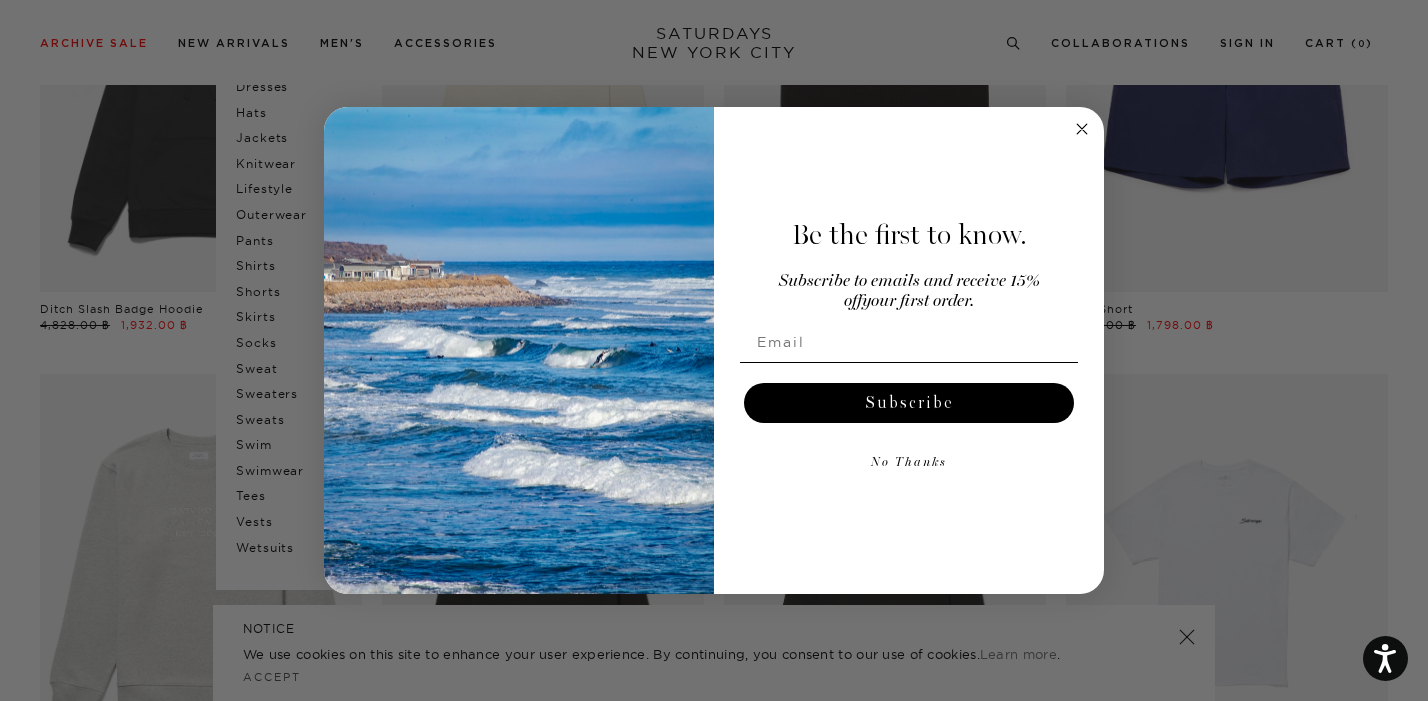 click 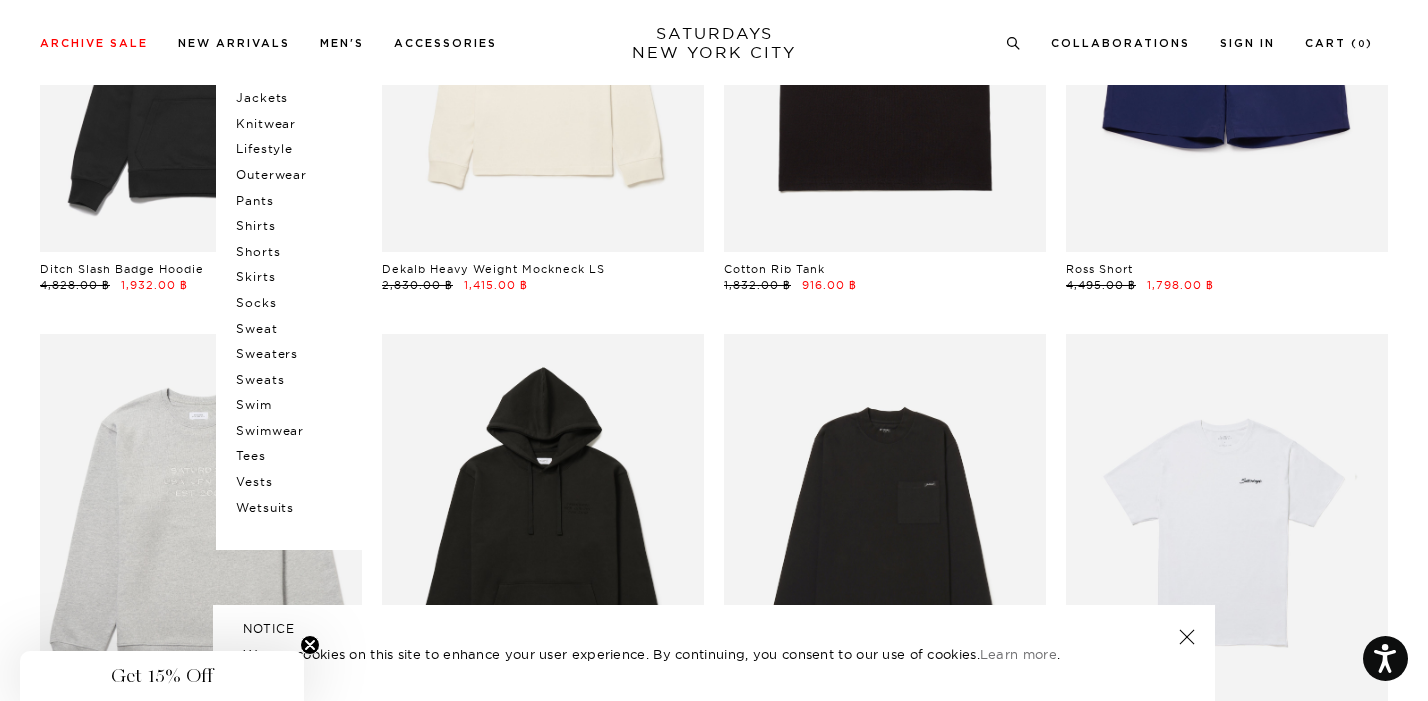 scroll, scrollTop: 365, scrollLeft: 0, axis: vertical 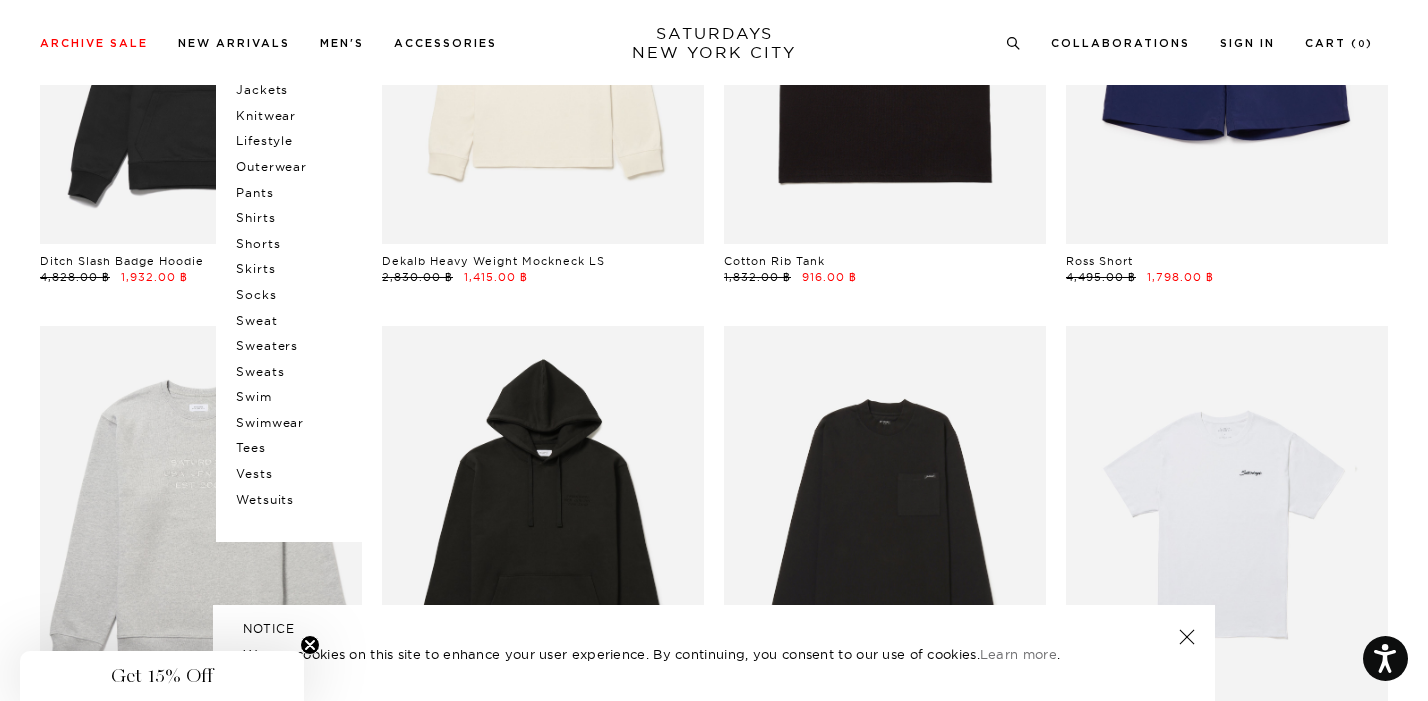 click on "Tees" at bounding box center (296, 448) 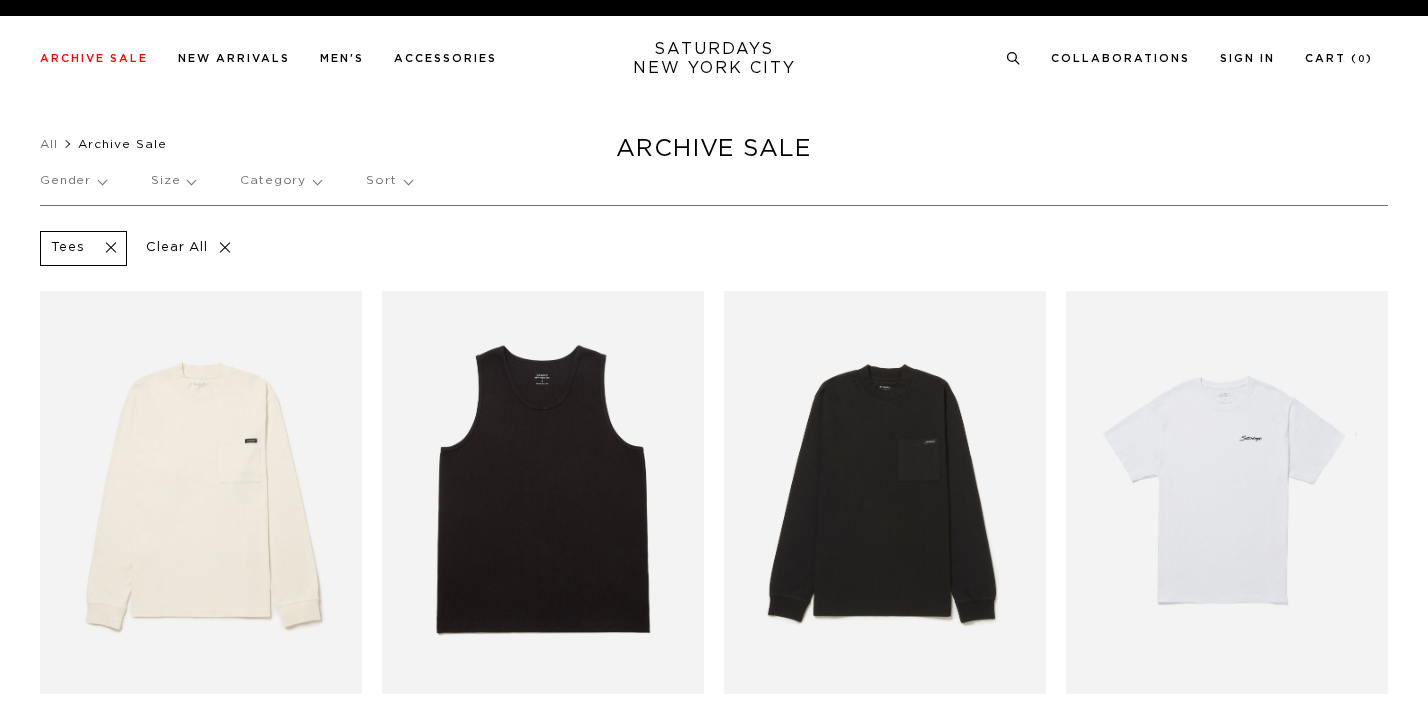 scroll, scrollTop: 0, scrollLeft: 0, axis: both 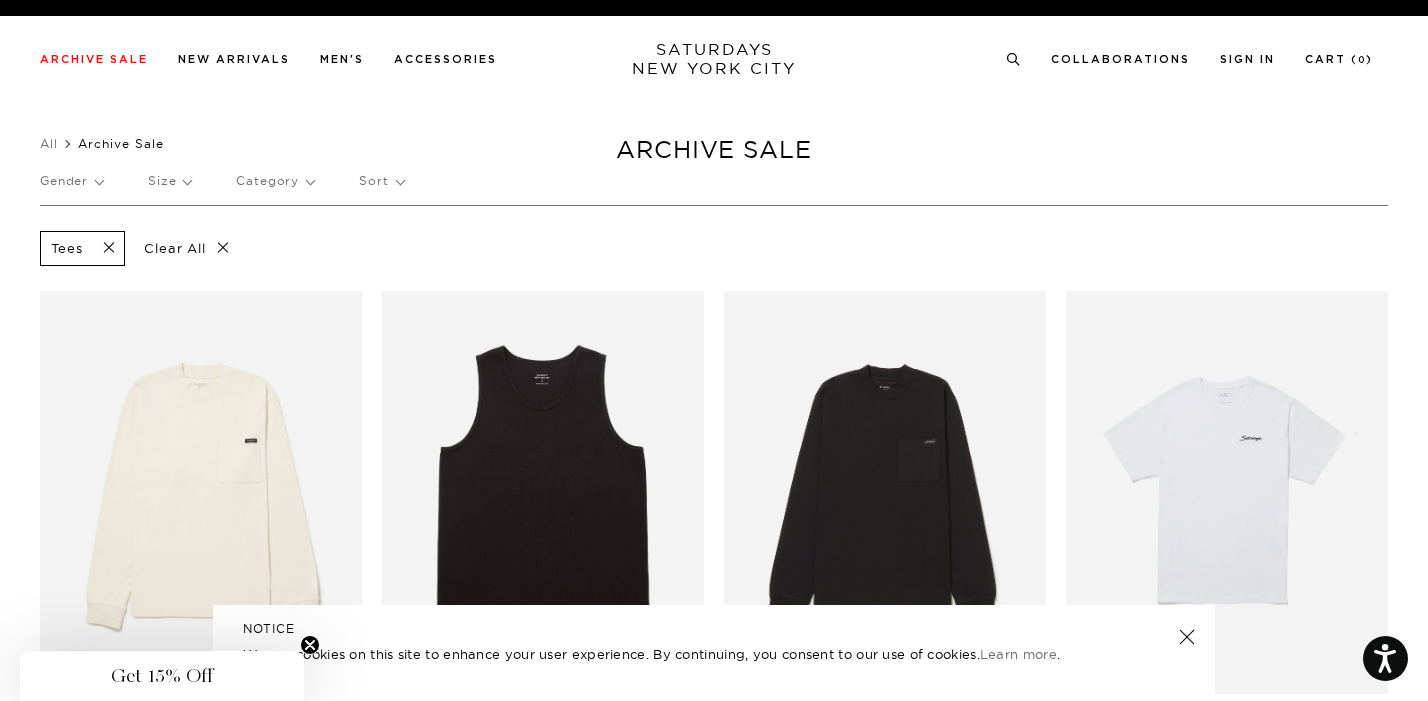 click on "Clear All" at bounding box center (186, 248) 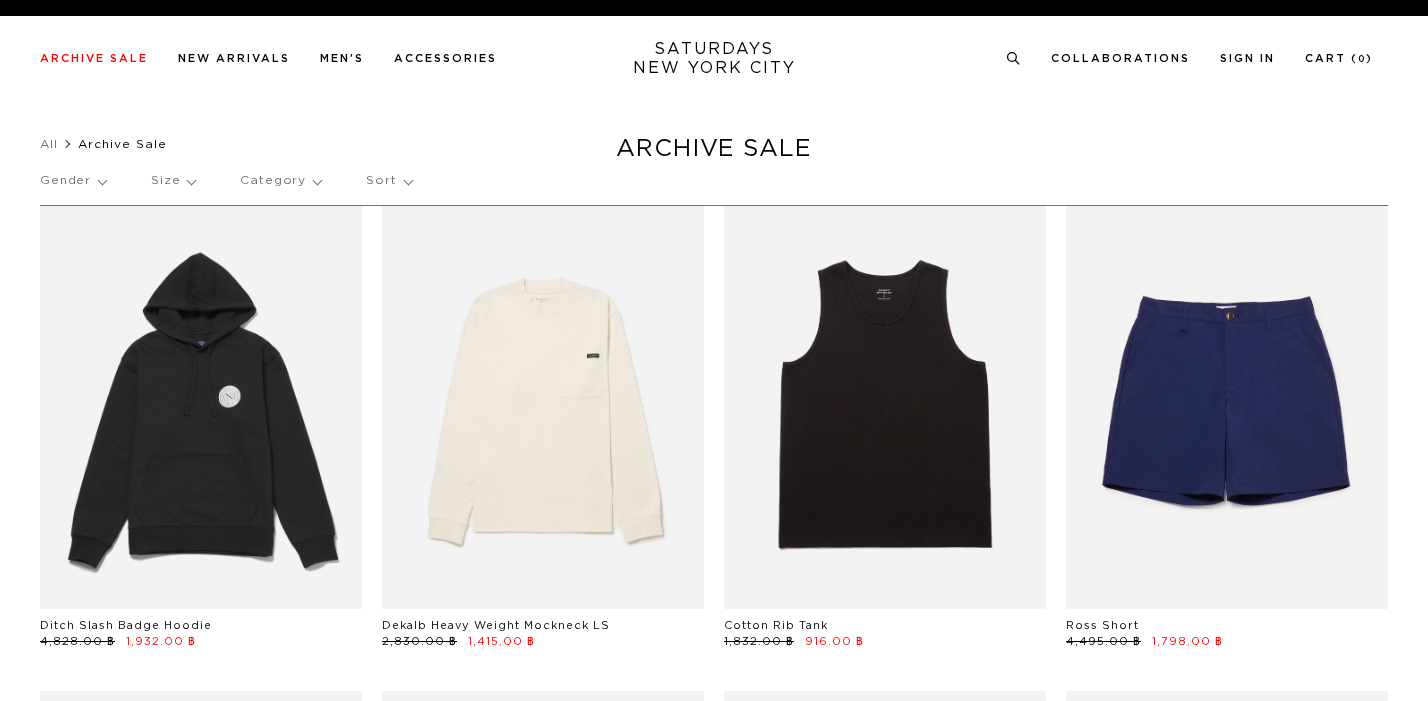 scroll, scrollTop: 0, scrollLeft: 0, axis: both 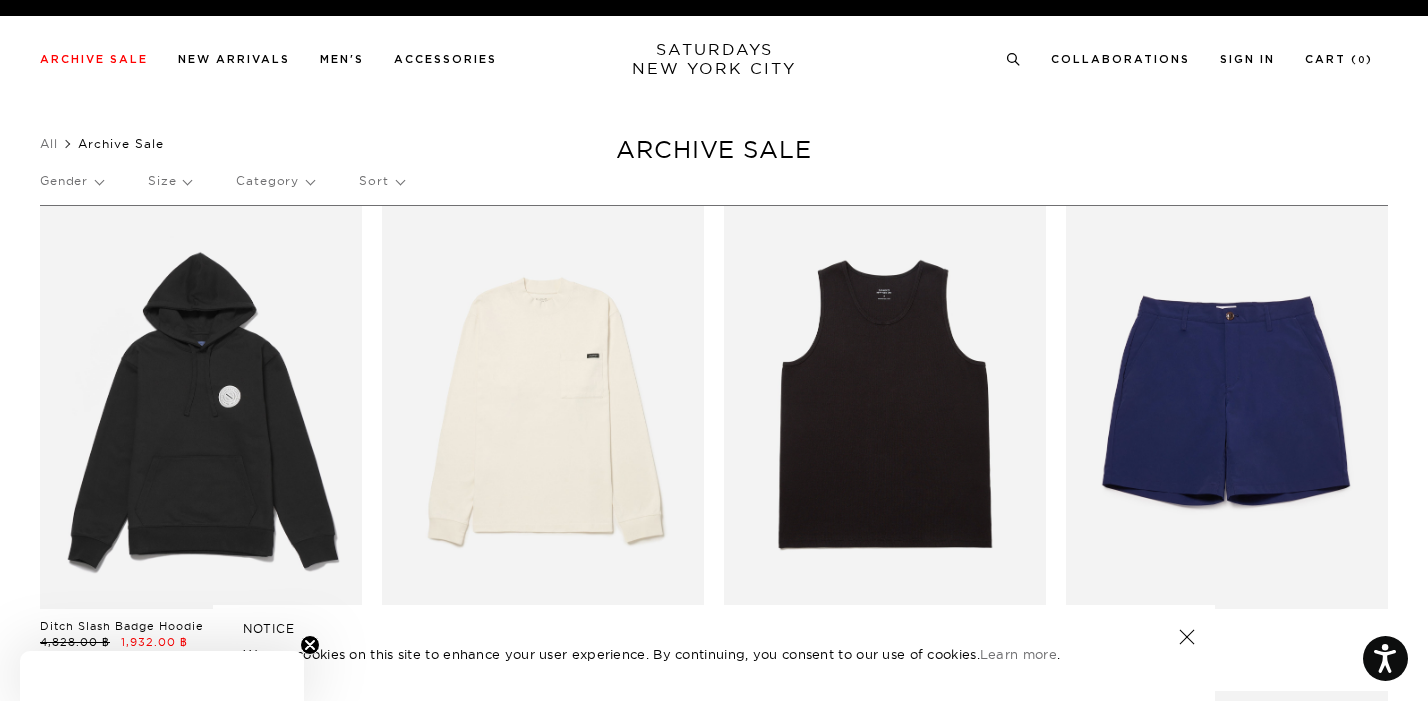 click on "Category" at bounding box center (275, 181) 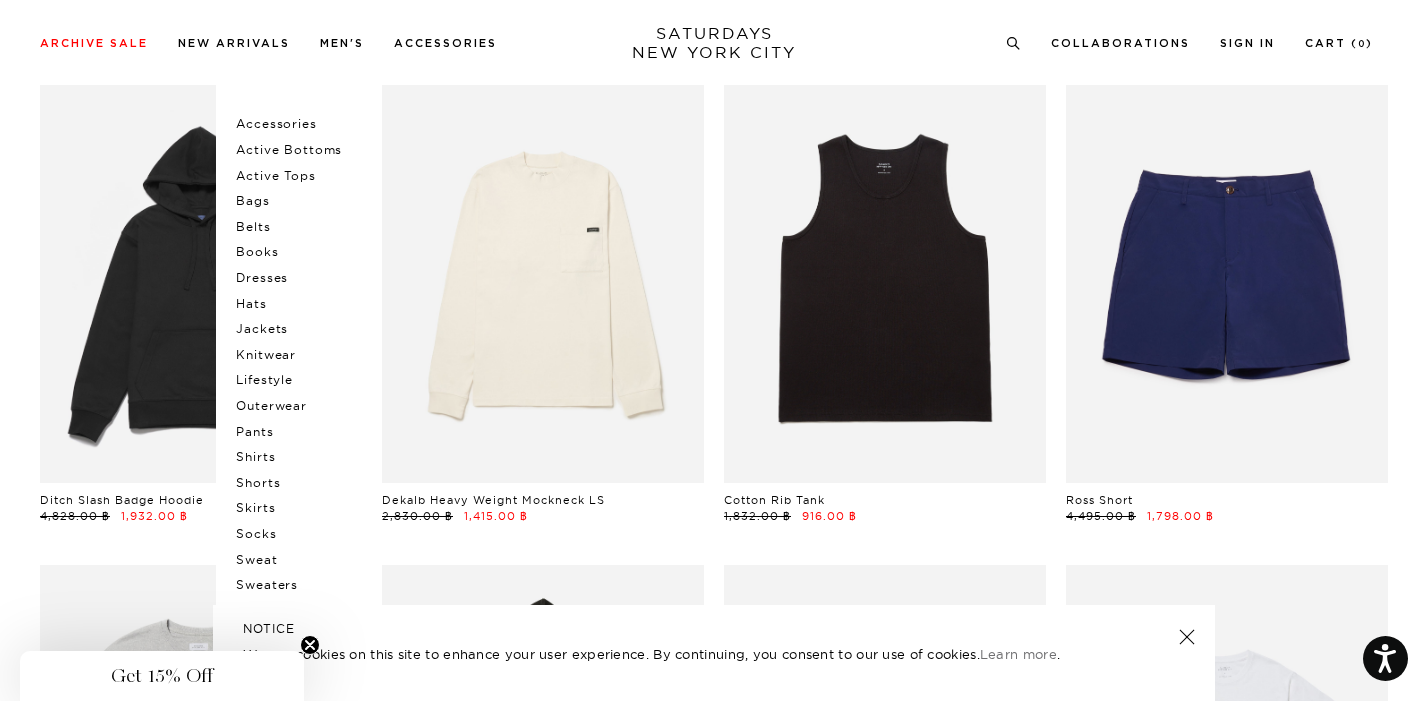 scroll, scrollTop: 172, scrollLeft: 0, axis: vertical 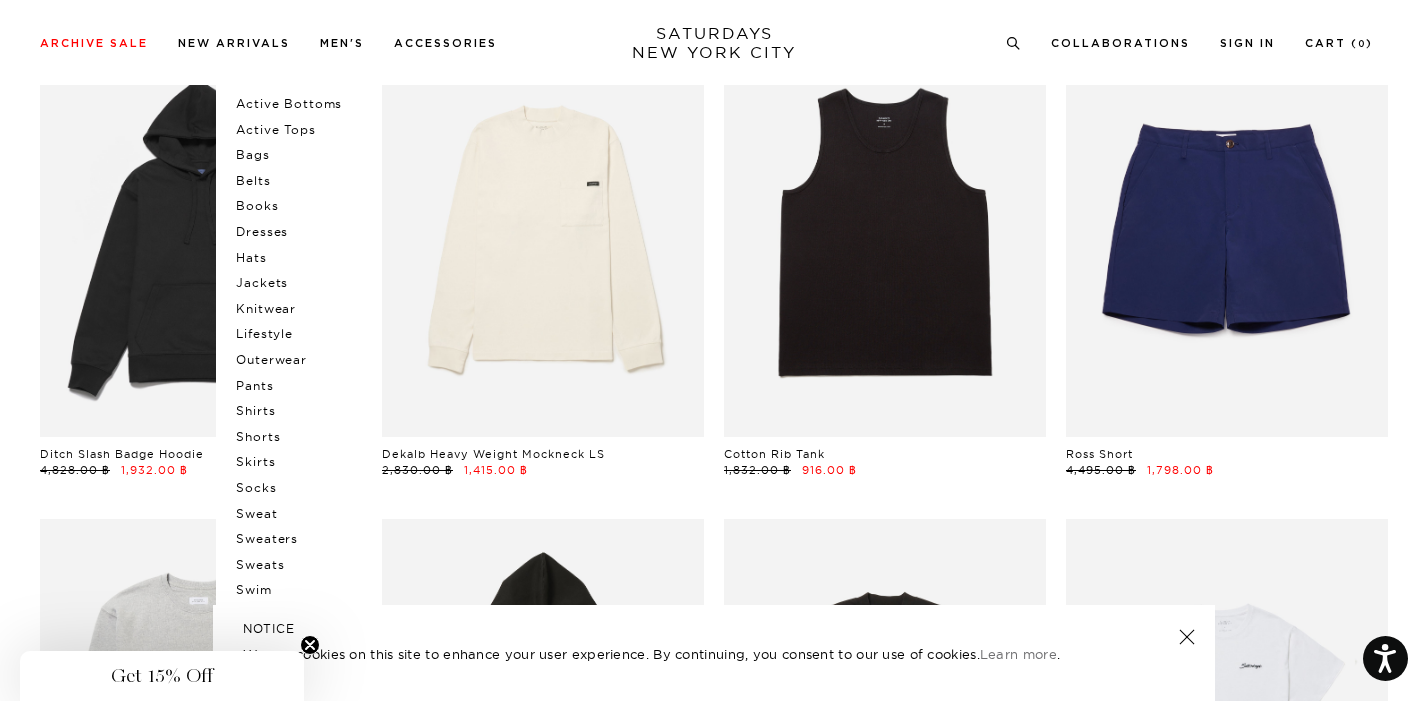 click on "Sweat" at bounding box center (296, 514) 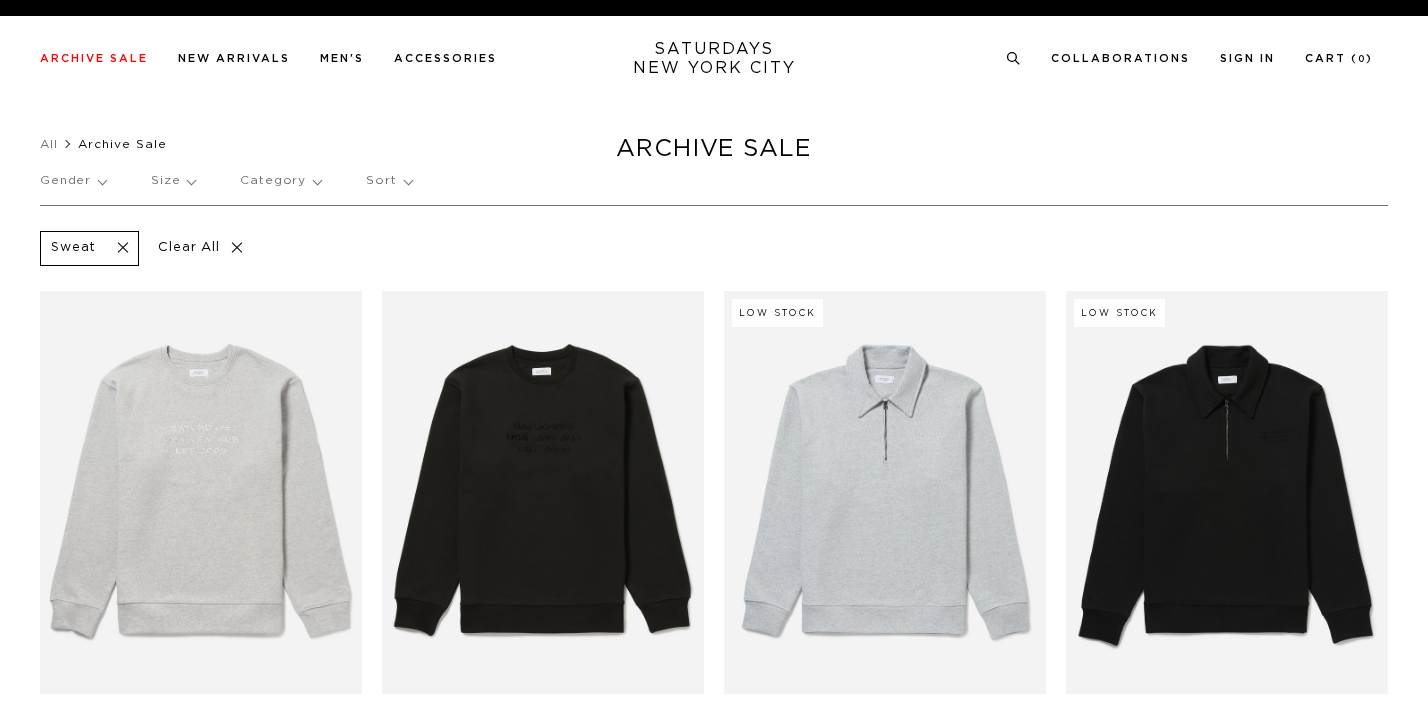 scroll, scrollTop: 0, scrollLeft: 0, axis: both 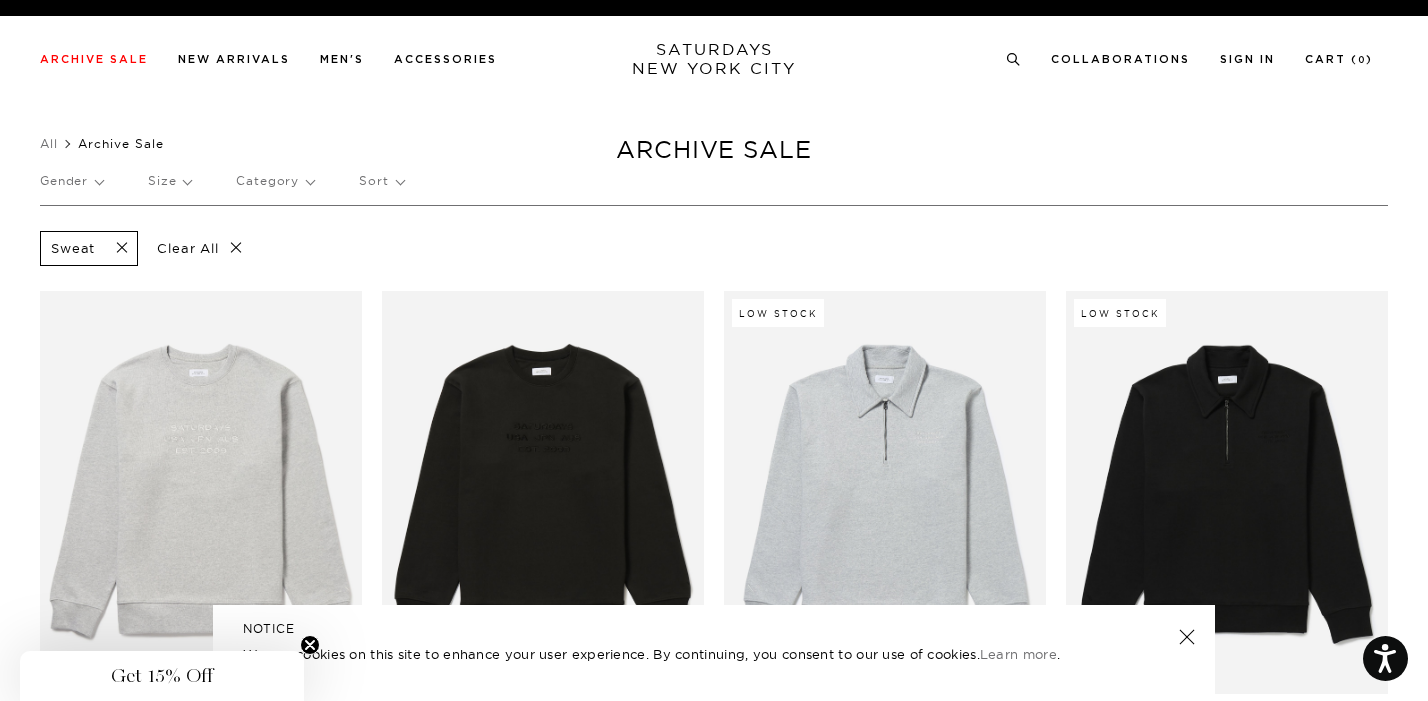 click on "Clear All" at bounding box center [199, 248] 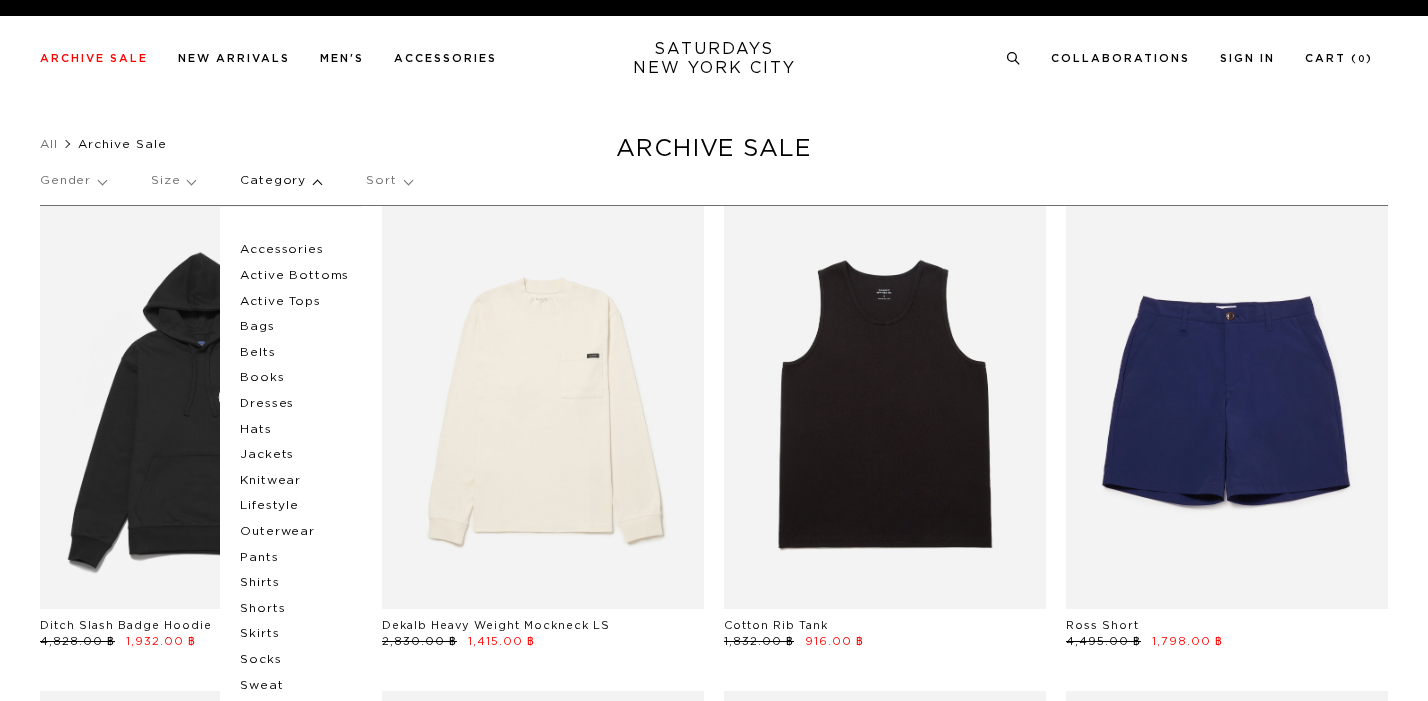 scroll, scrollTop: 0, scrollLeft: 0, axis: both 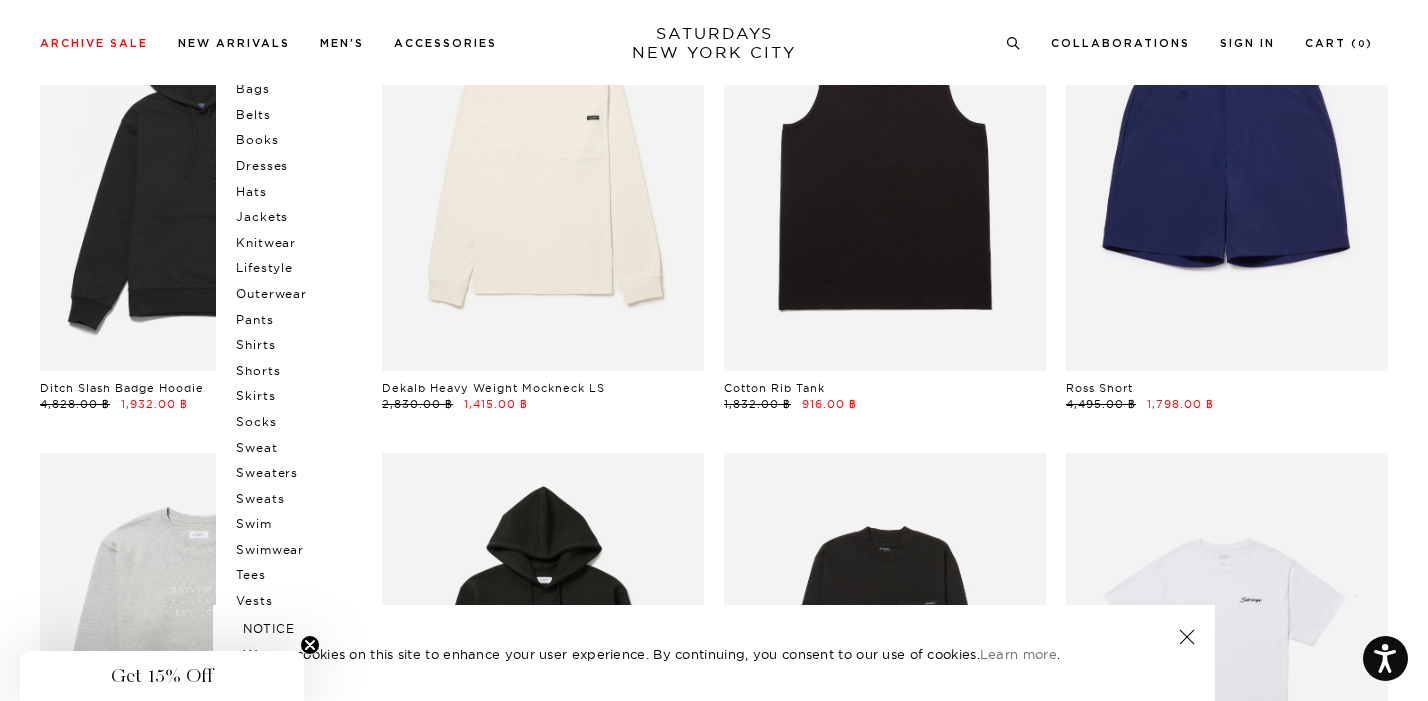 click on "Jackets" at bounding box center (296, 217) 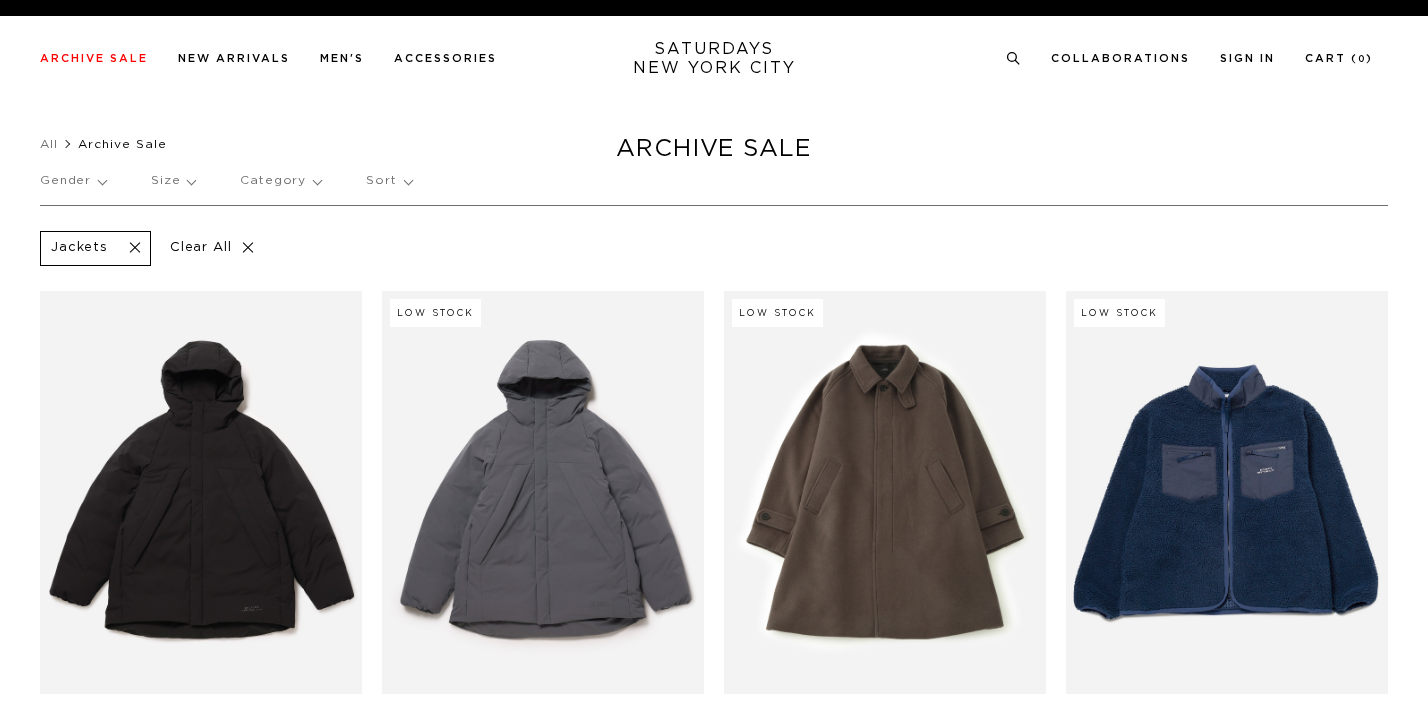 scroll, scrollTop: 0, scrollLeft: 0, axis: both 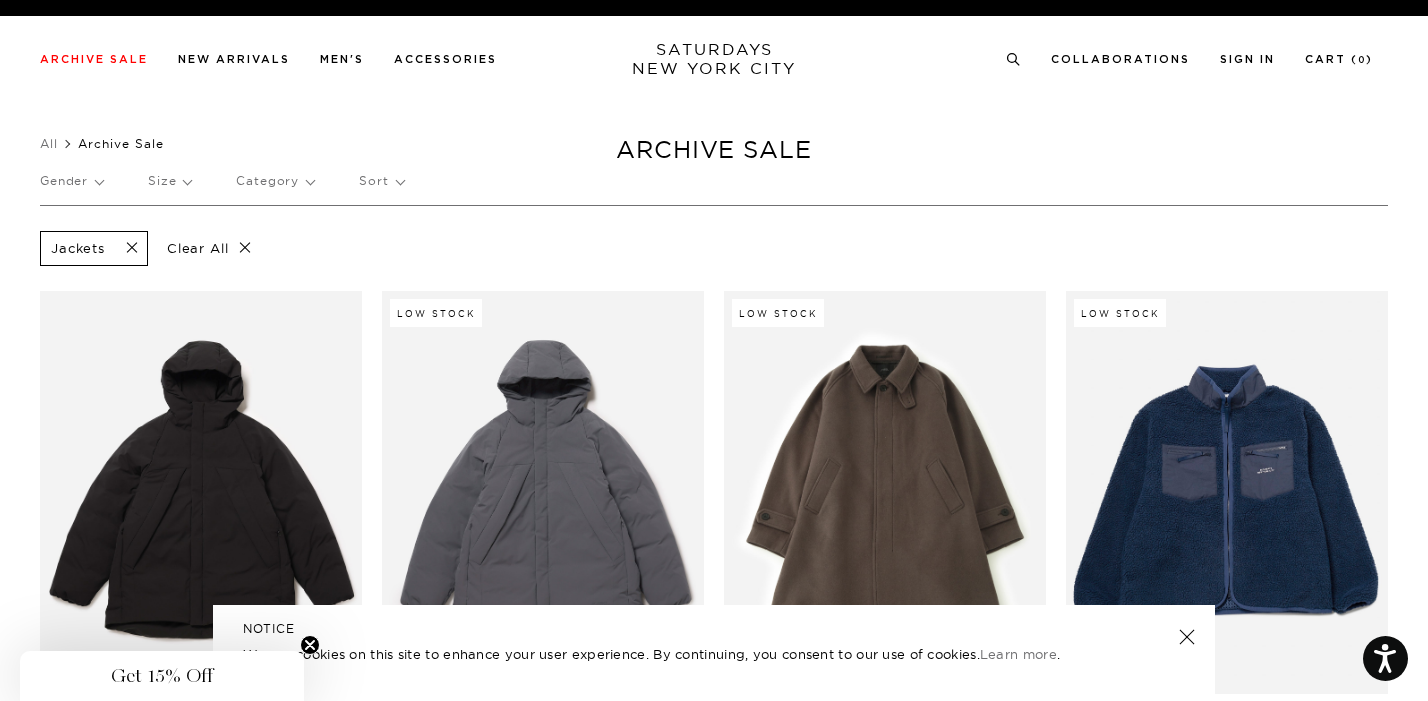 click on "Clear All" at bounding box center (209, 248) 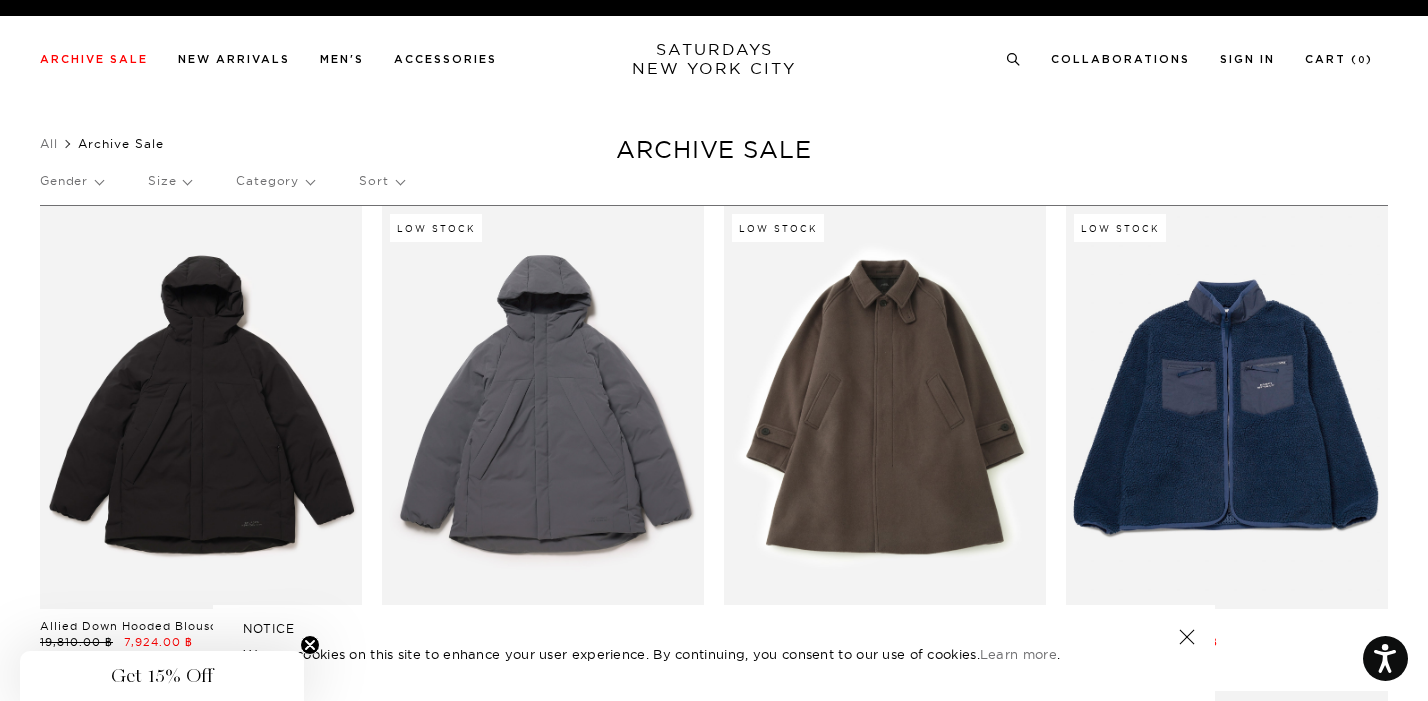 click on "Category" at bounding box center (275, 181) 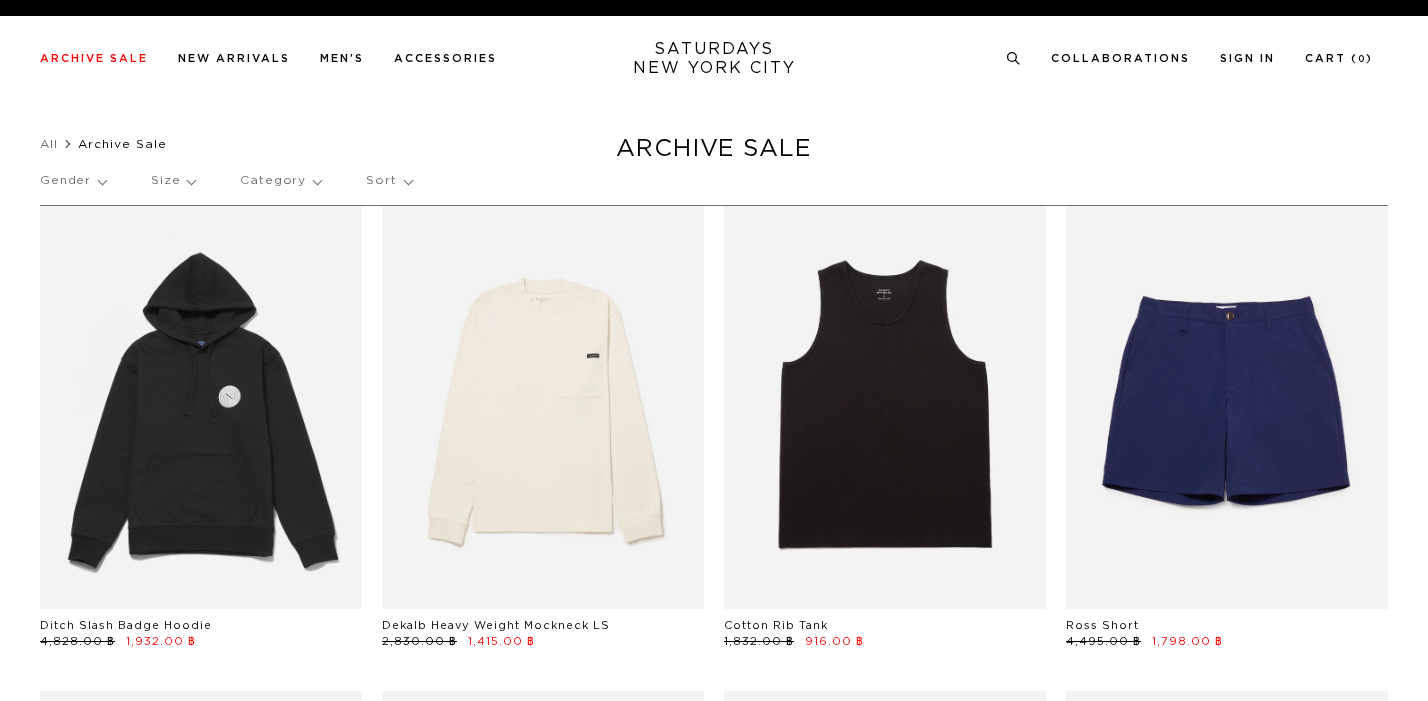 scroll, scrollTop: 0, scrollLeft: 0, axis: both 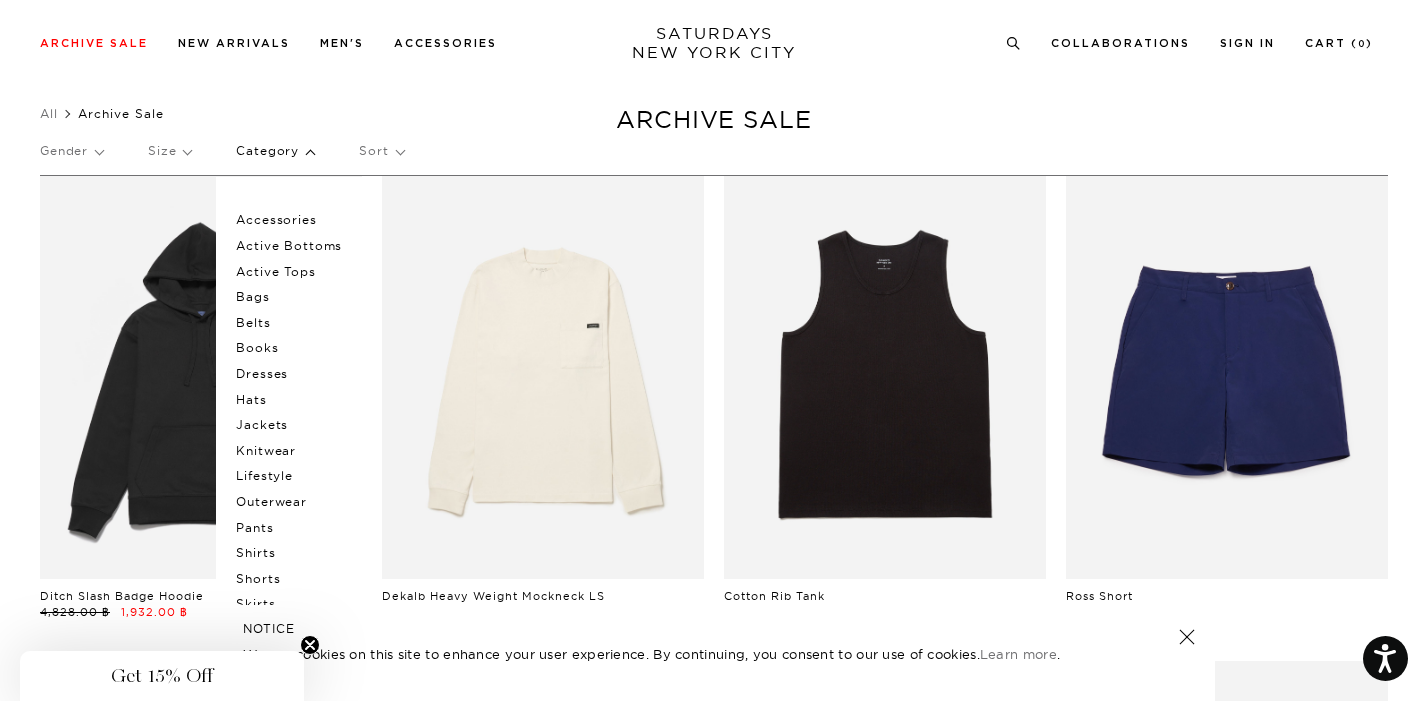 click on "Knitwear" at bounding box center [296, 451] 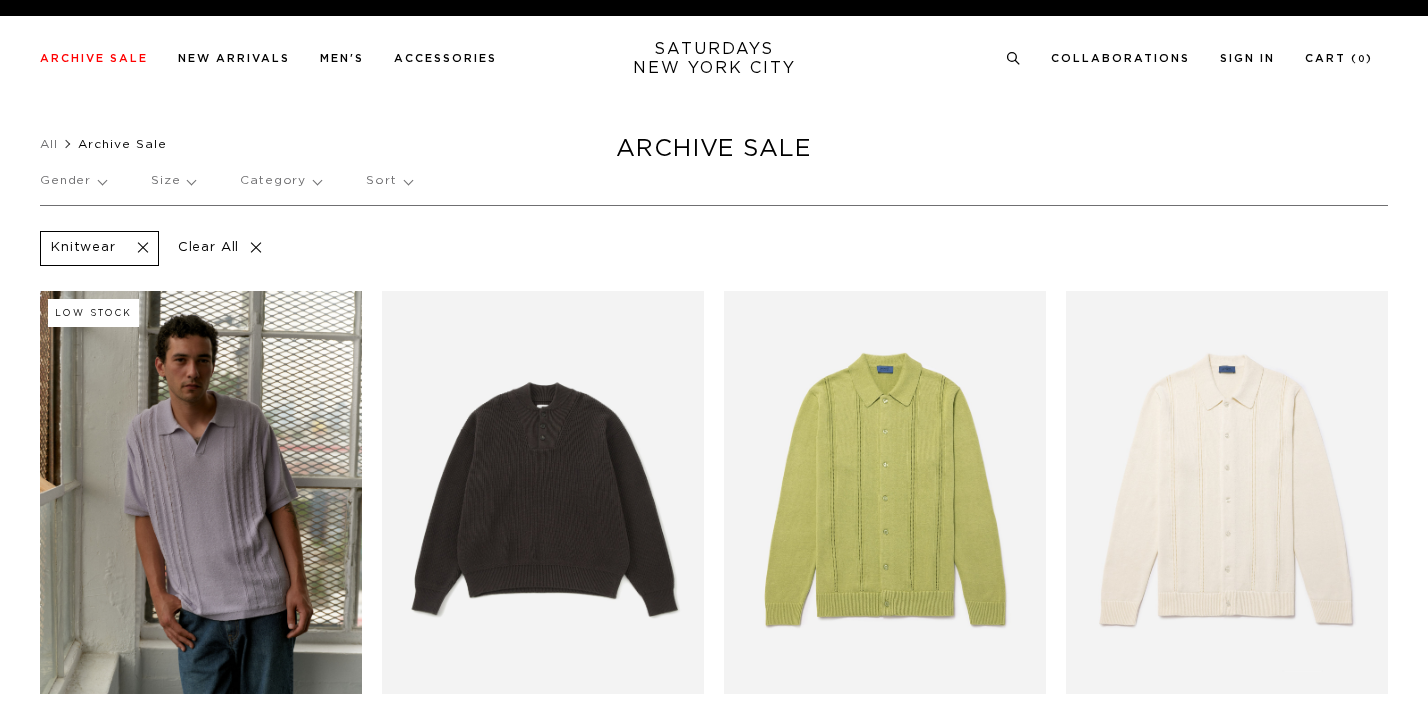 scroll, scrollTop: 0, scrollLeft: 0, axis: both 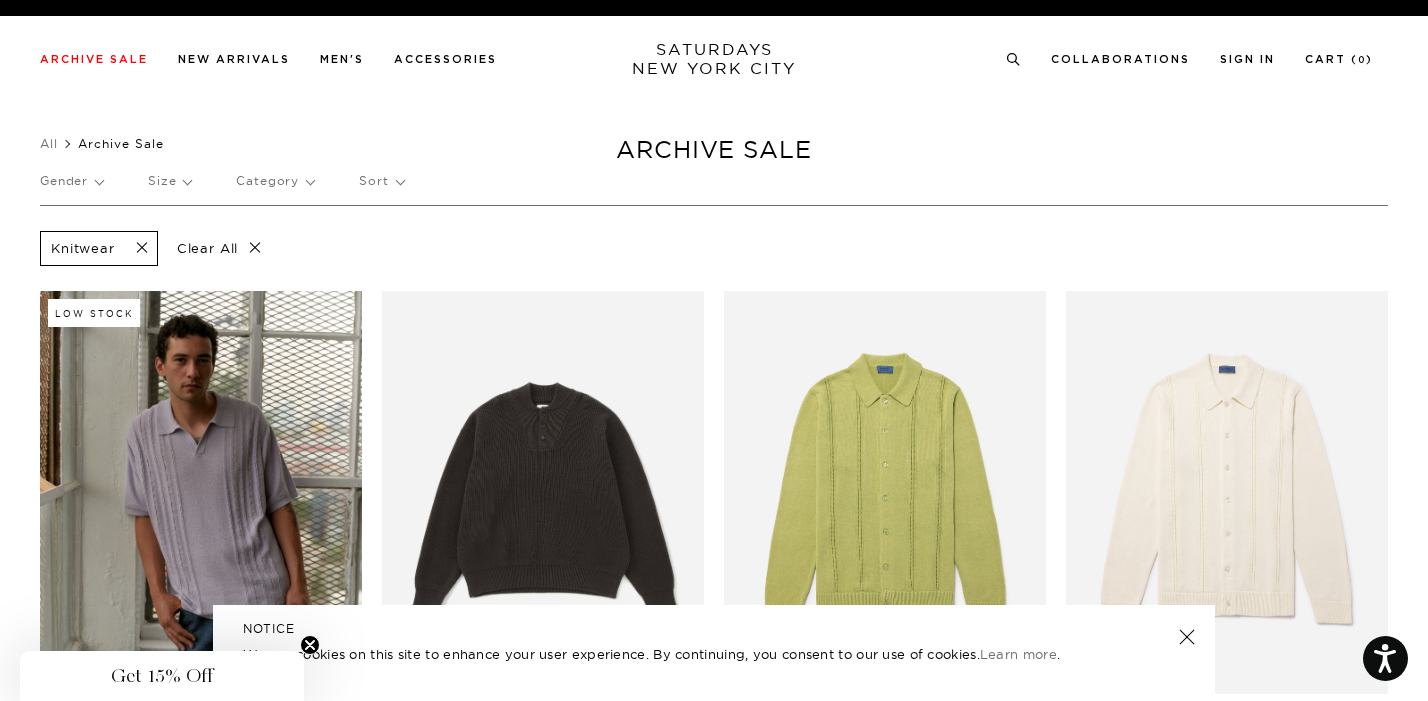 click on "Clear All" at bounding box center (219, 248) 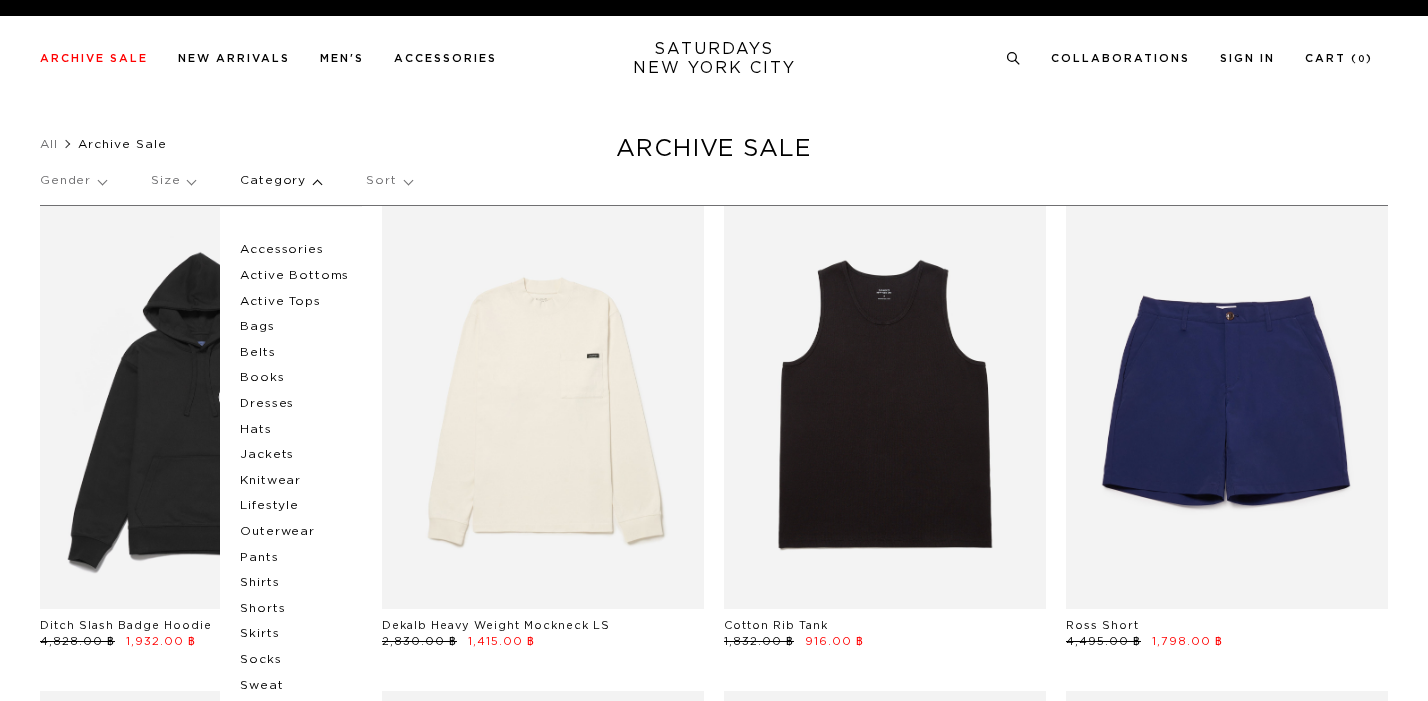 scroll, scrollTop: 0, scrollLeft: 0, axis: both 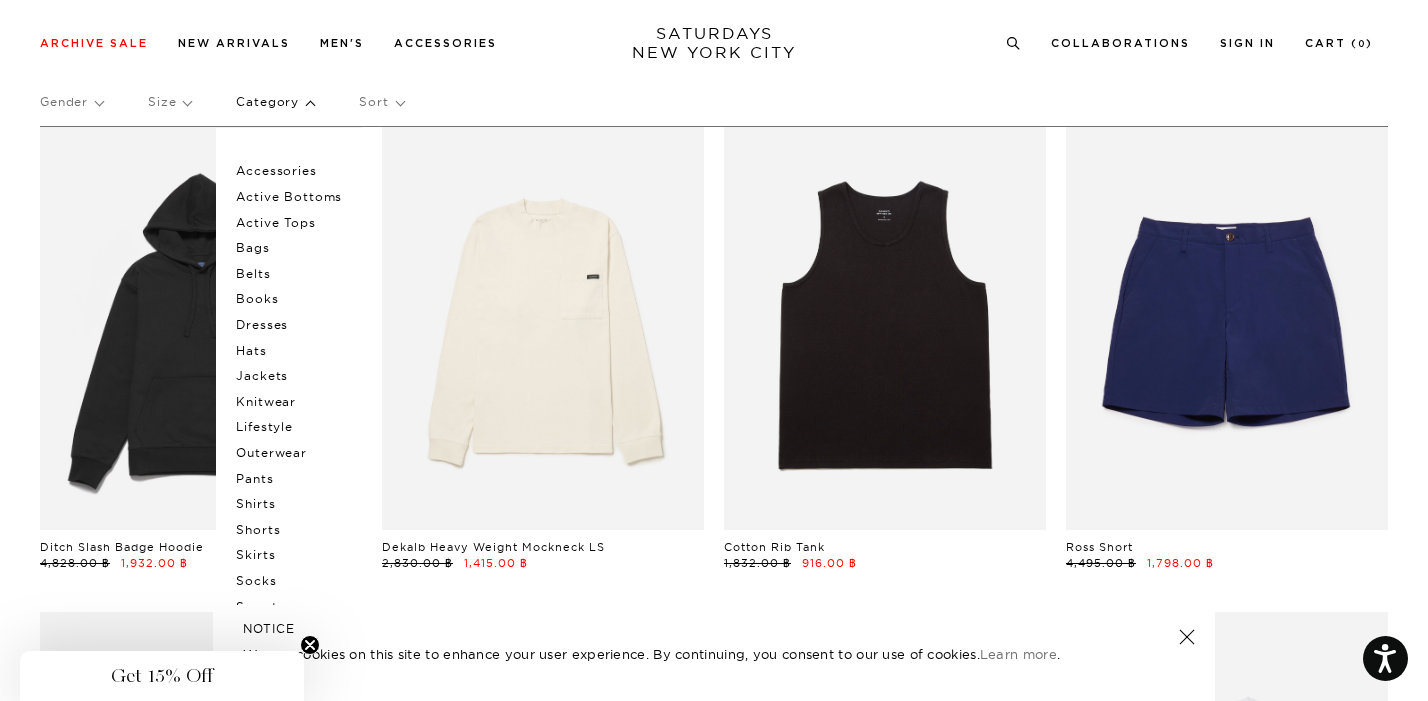 click on "Lifestyle" at bounding box center (296, 427) 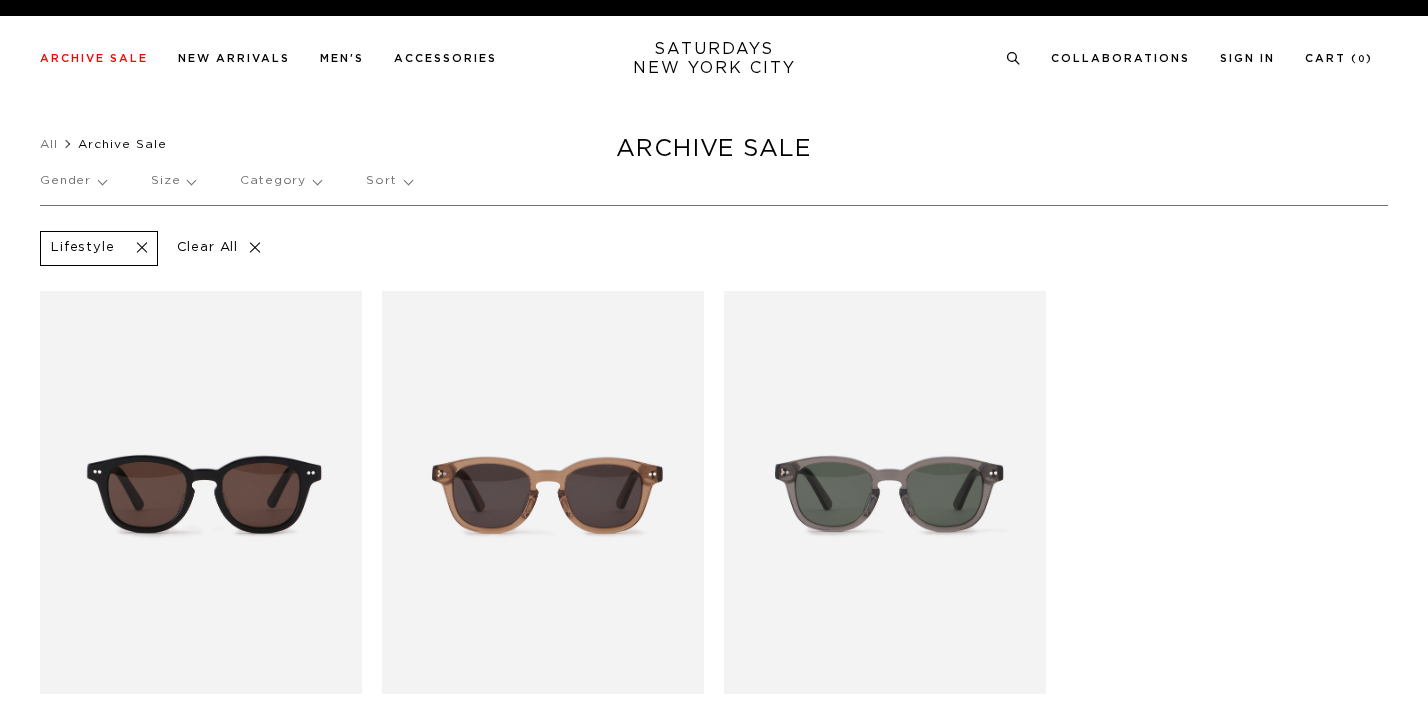scroll, scrollTop: 0, scrollLeft: 0, axis: both 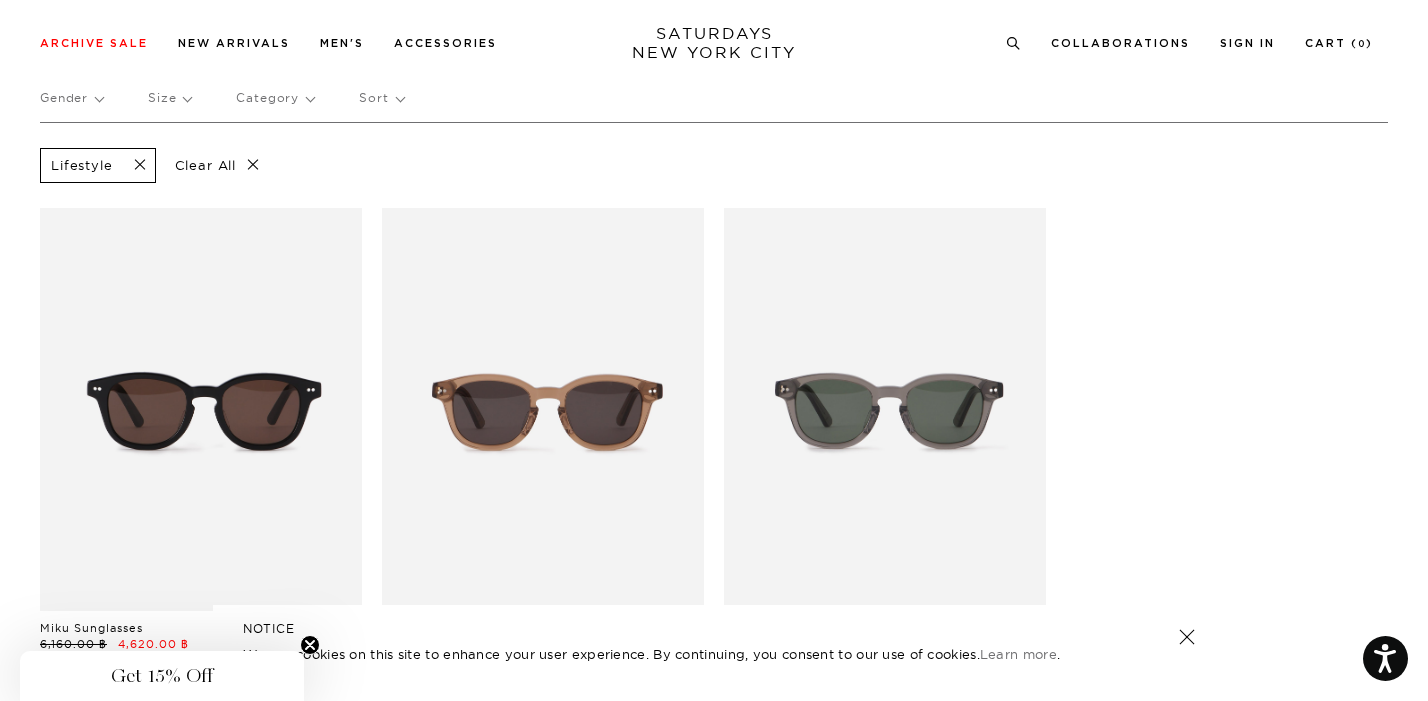 click on "Category" at bounding box center [275, 98] 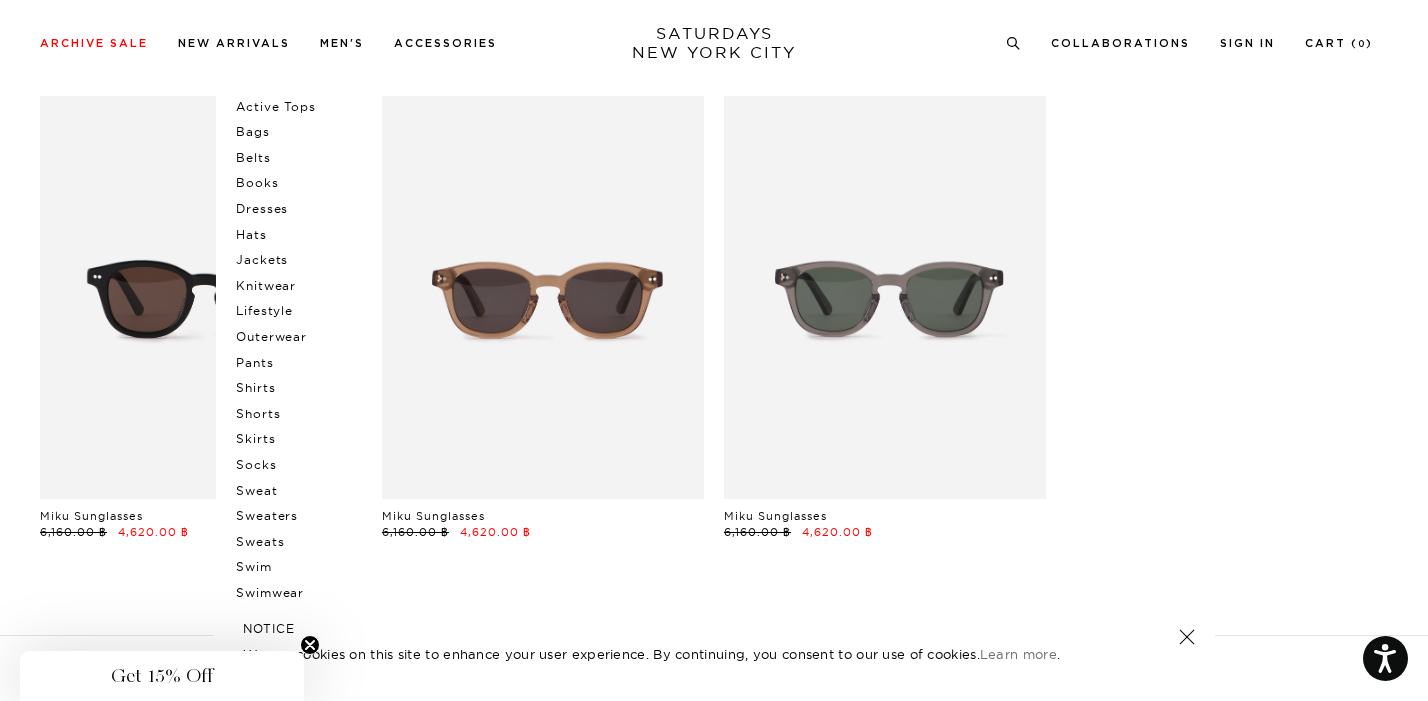 scroll, scrollTop: 216, scrollLeft: 0, axis: vertical 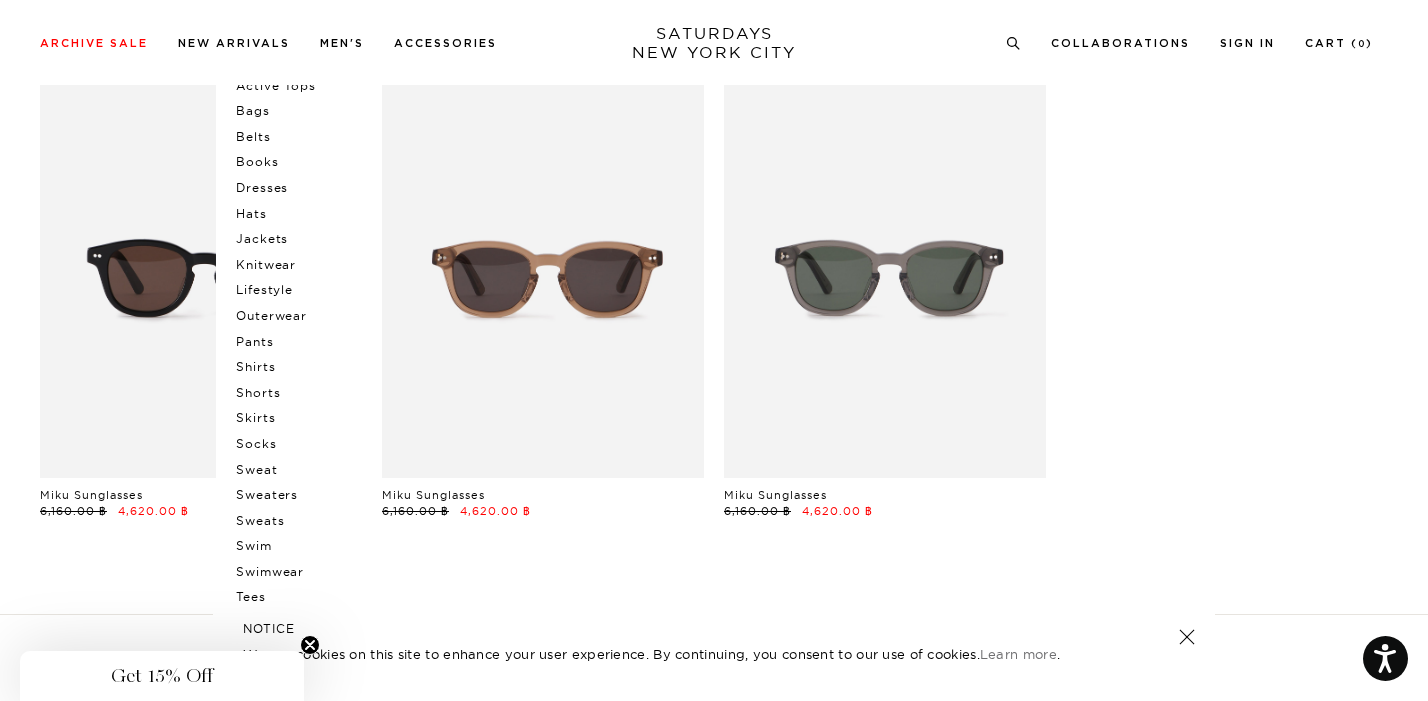 click on "Sweat" at bounding box center (296, 470) 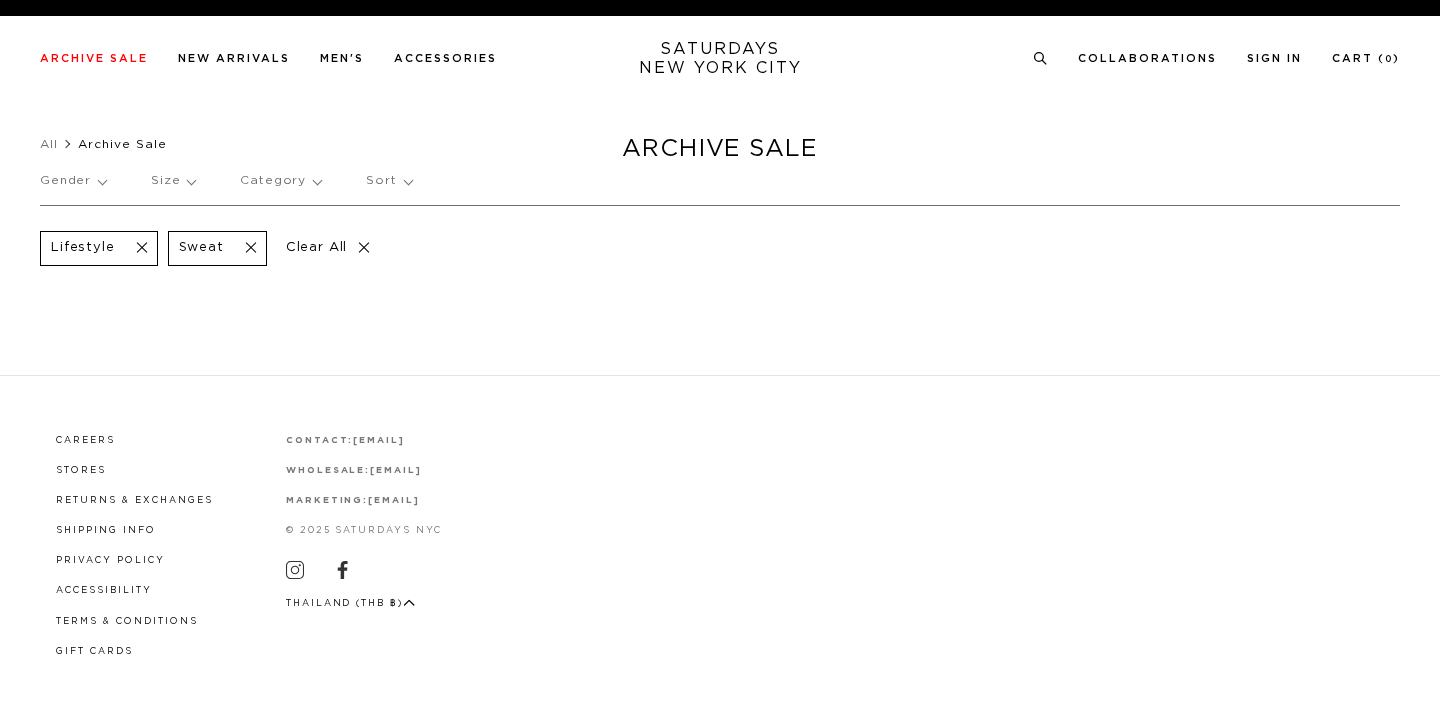 scroll, scrollTop: 0, scrollLeft: 0, axis: both 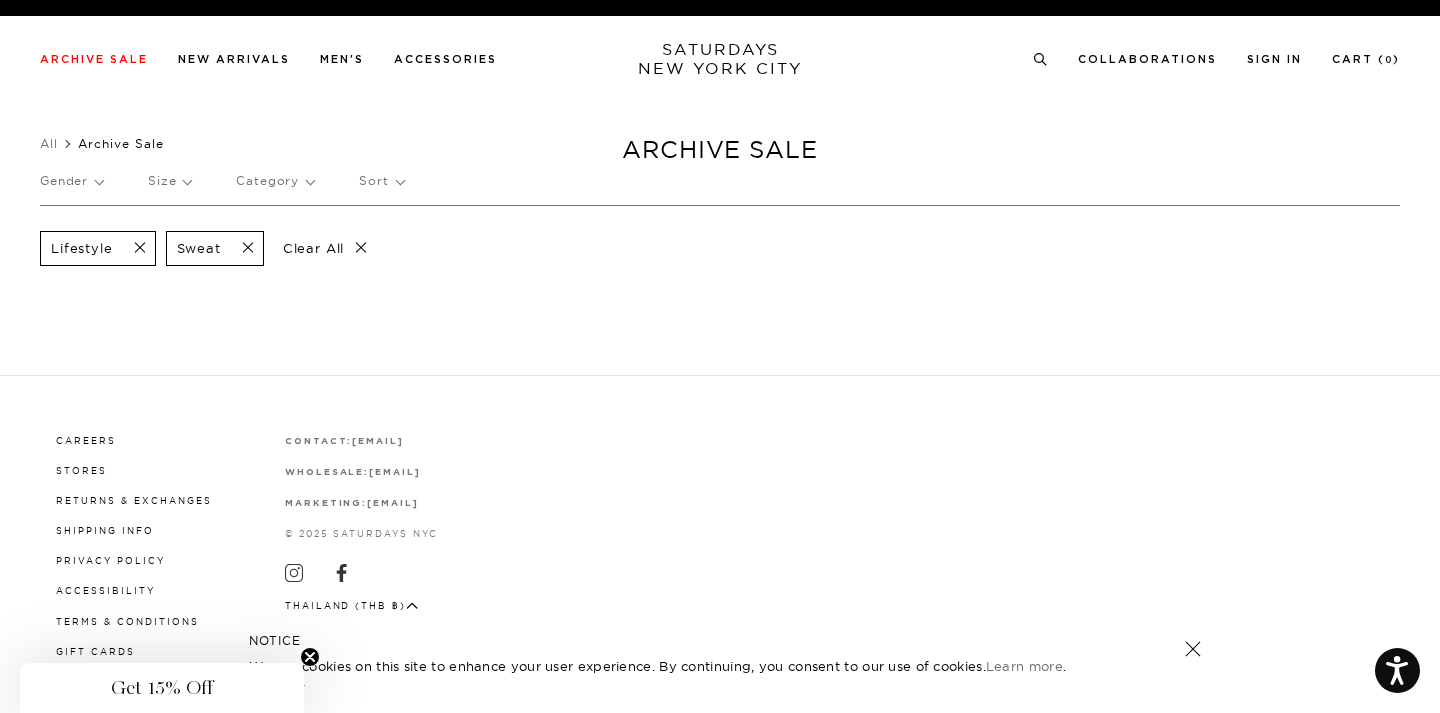 click at bounding box center [134, 248] 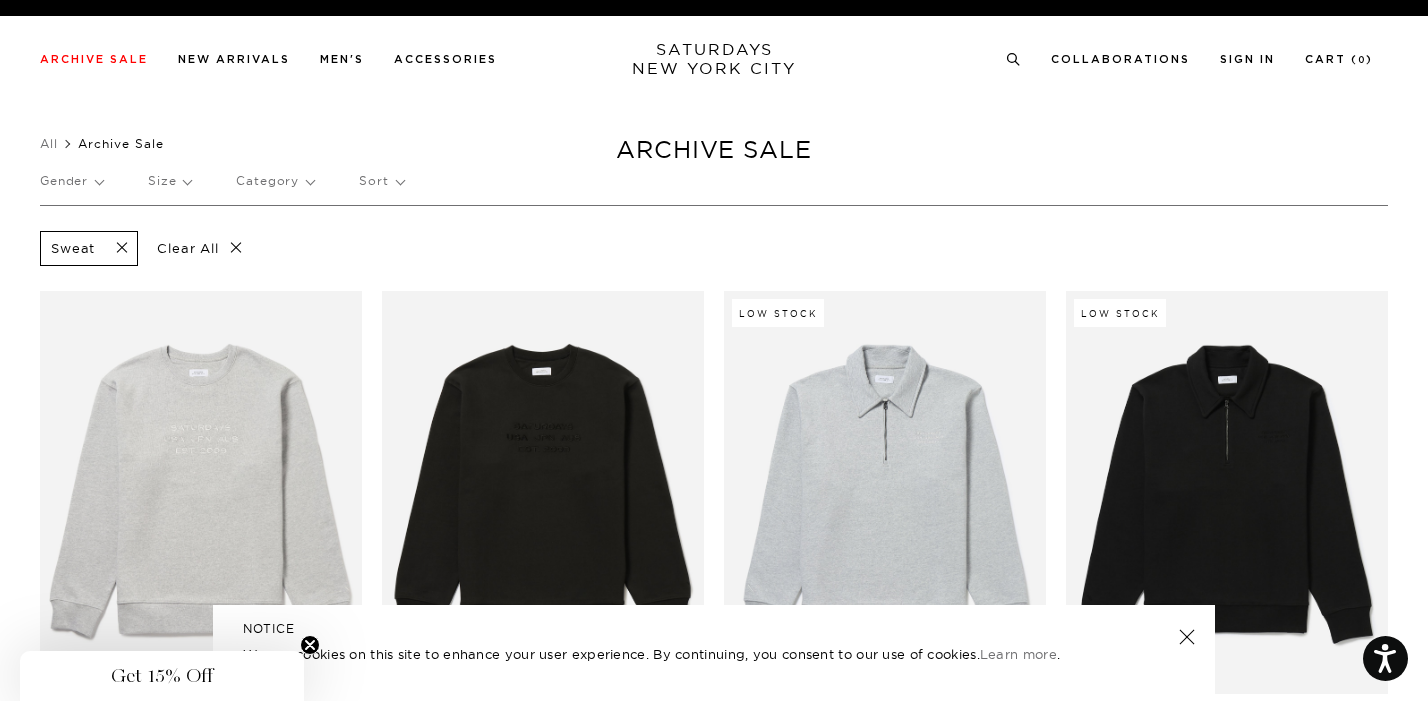 scroll, scrollTop: 0, scrollLeft: 0, axis: both 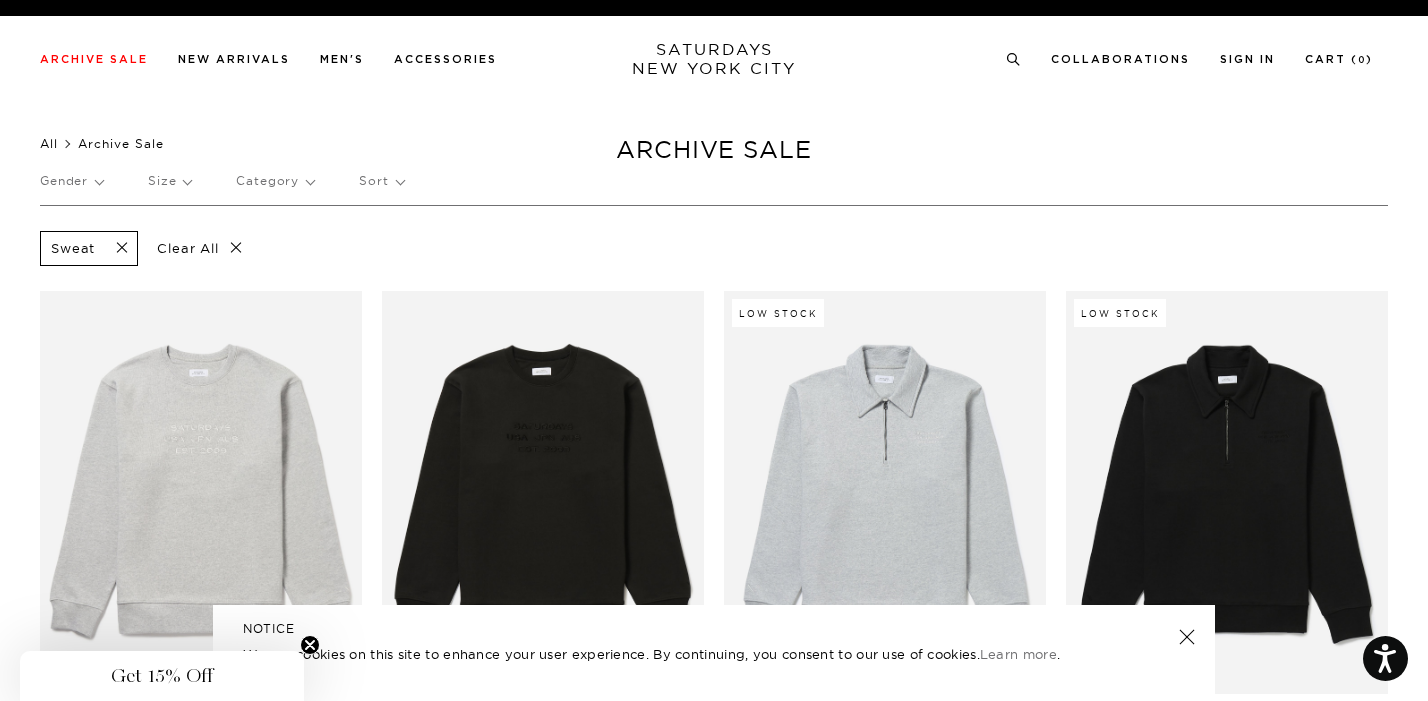 click on "All" at bounding box center [49, 143] 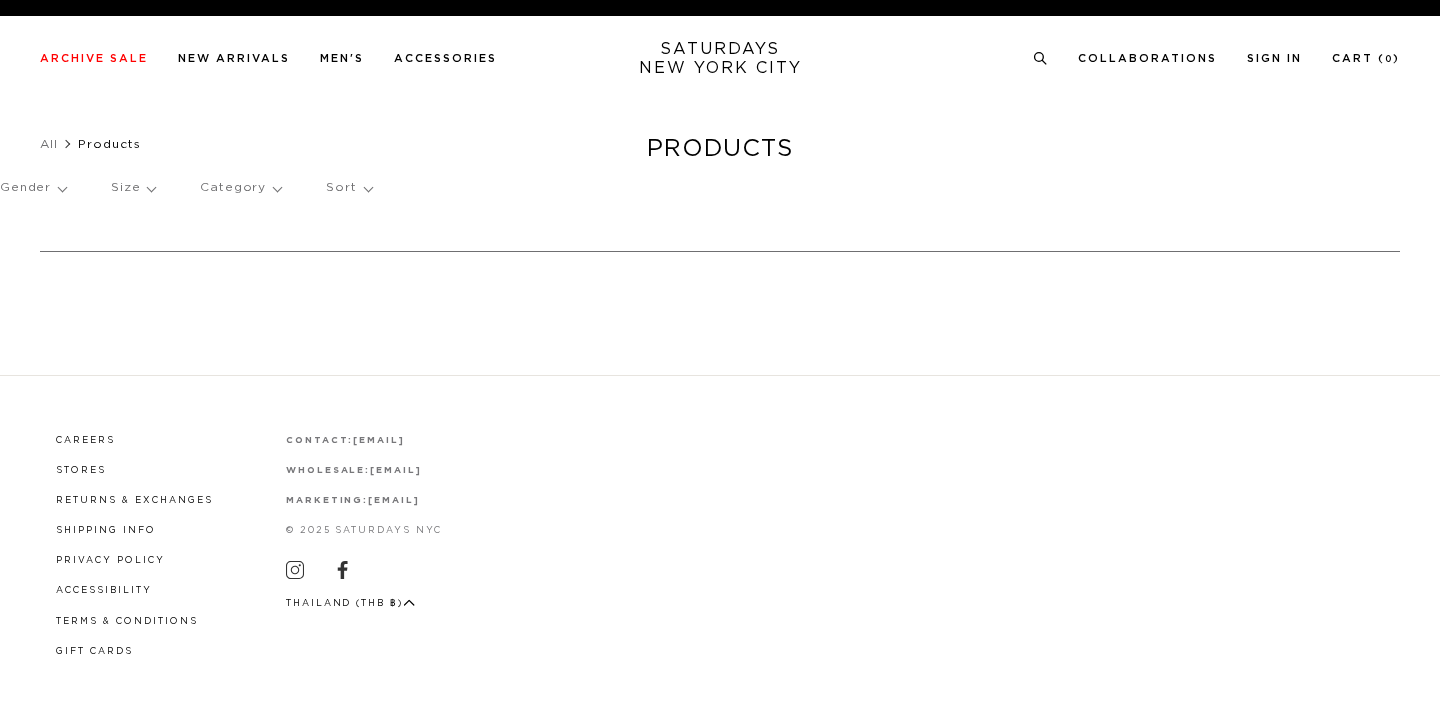 scroll, scrollTop: 0, scrollLeft: 0, axis: both 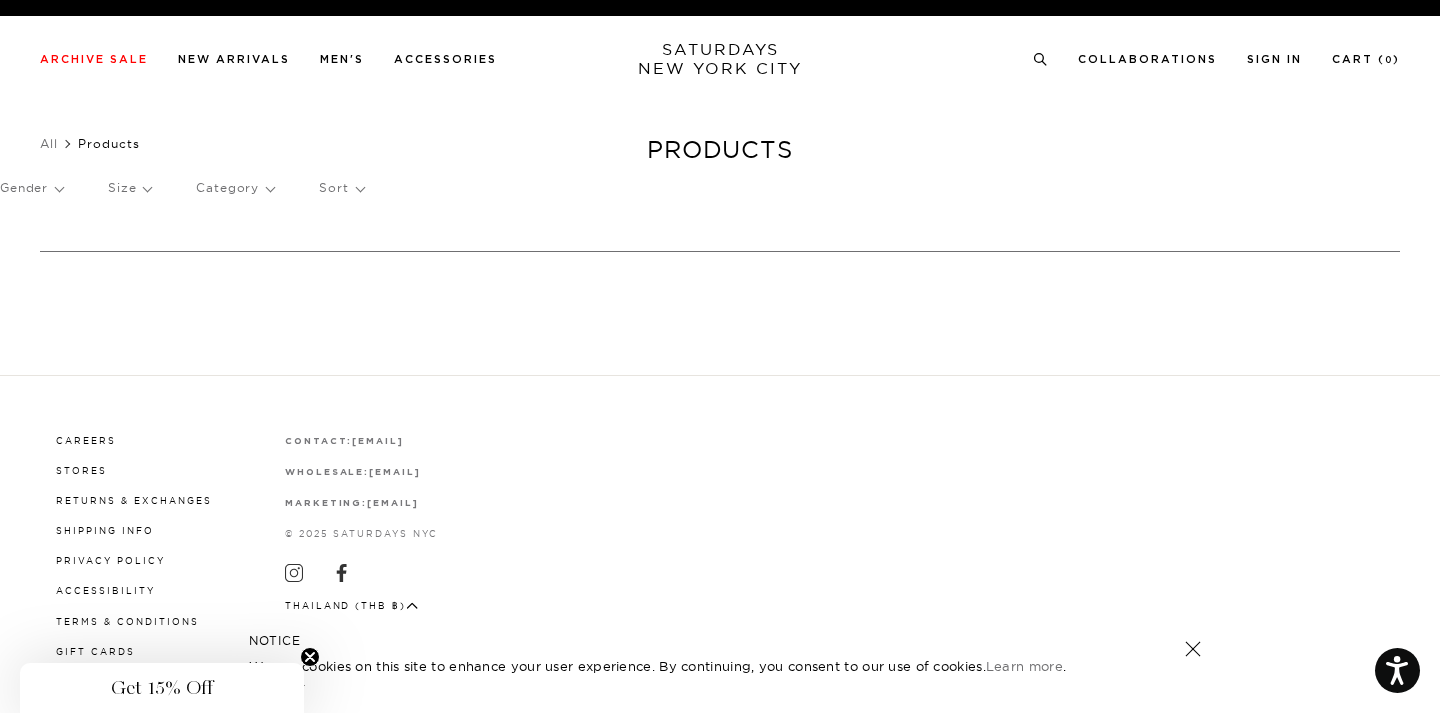 click on "Category" at bounding box center (235, 188) 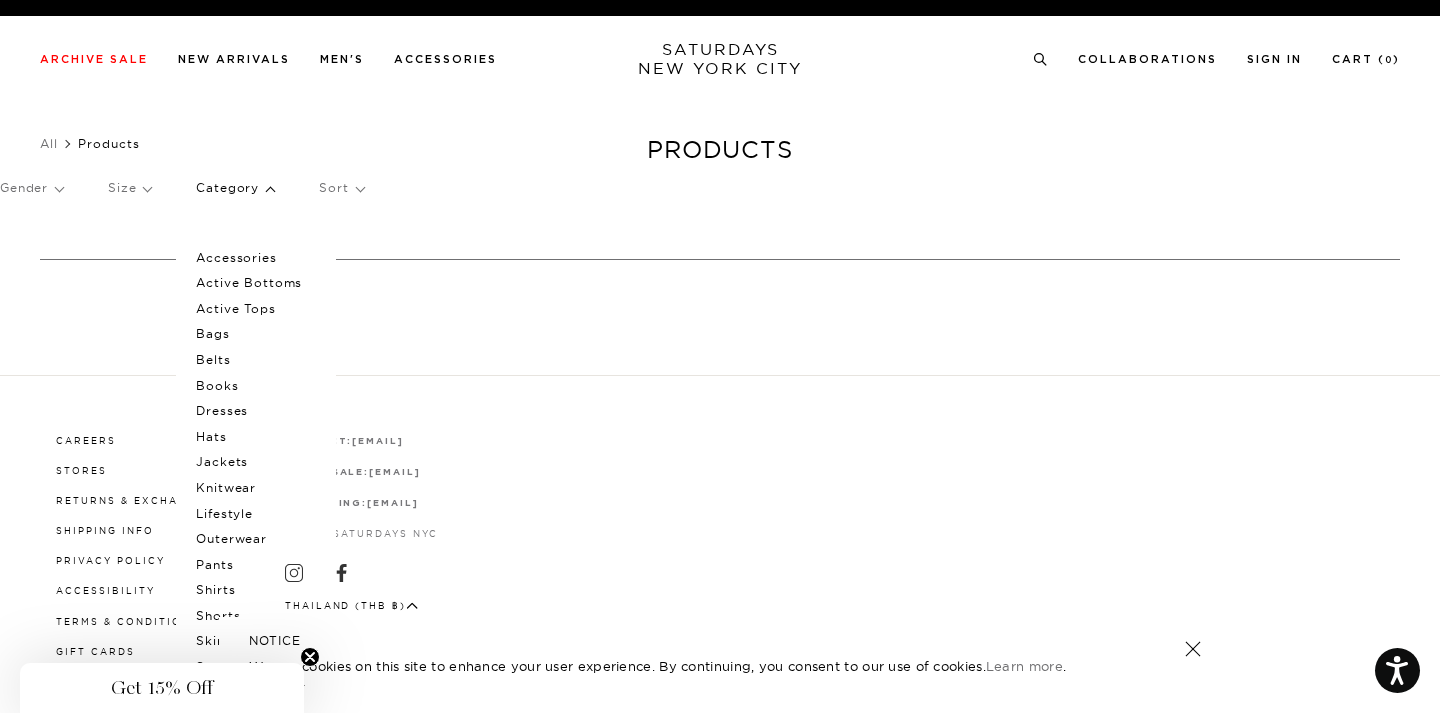 click on "Products" at bounding box center (119, 144) 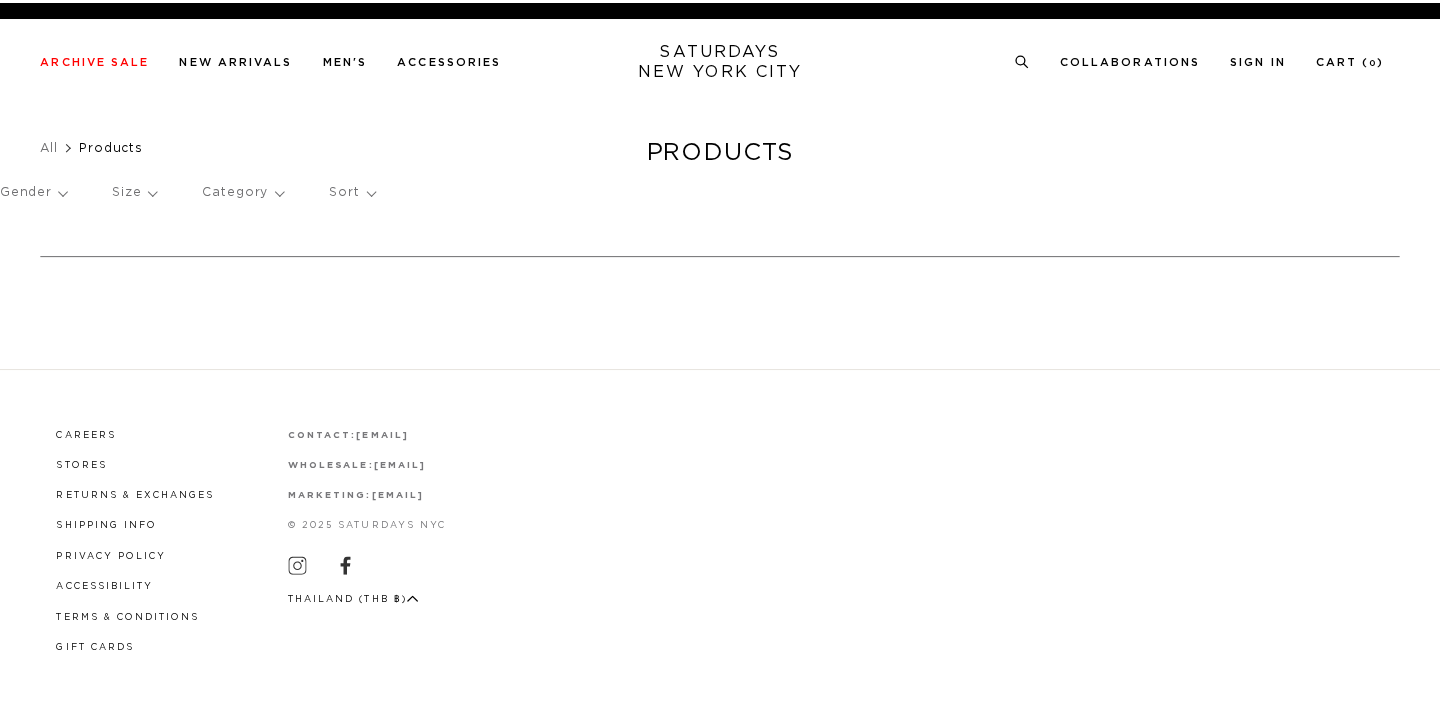scroll, scrollTop: 0, scrollLeft: 0, axis: both 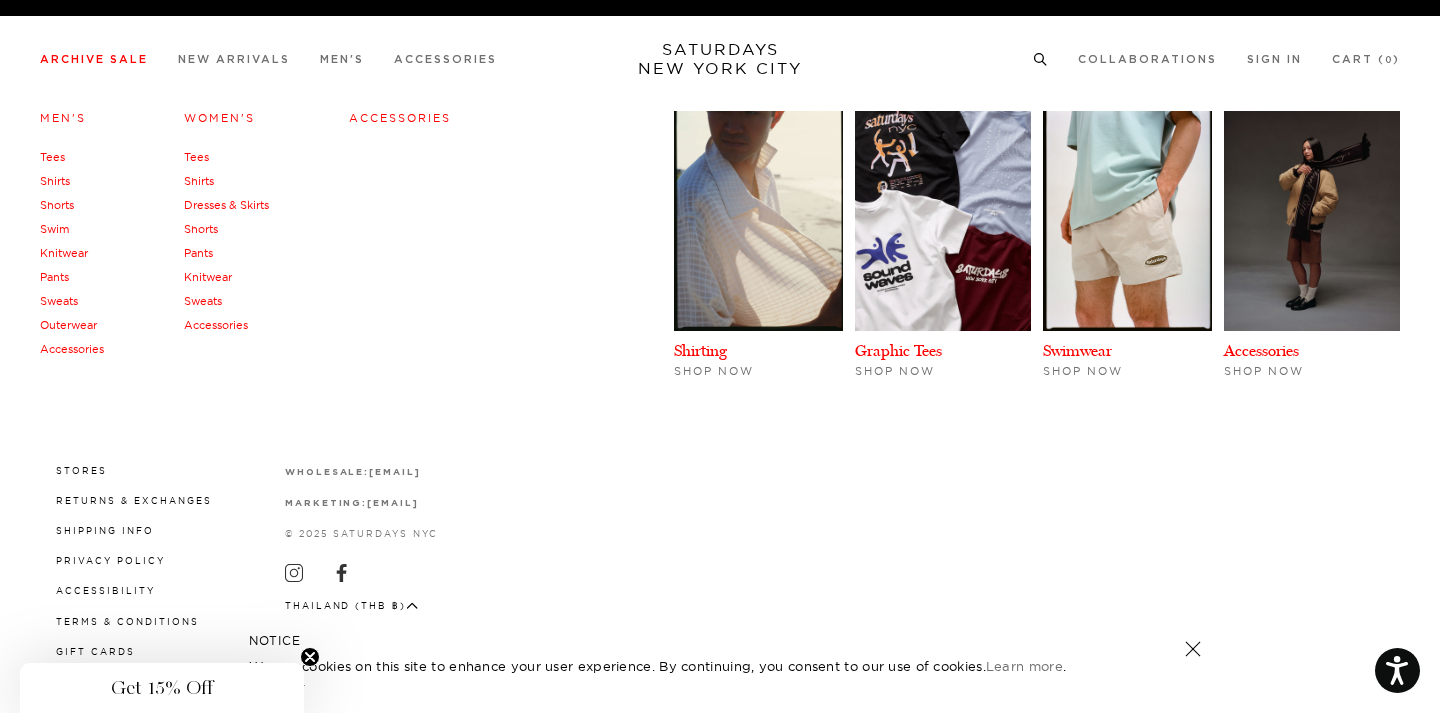 click on "Women's" at bounding box center (219, 118) 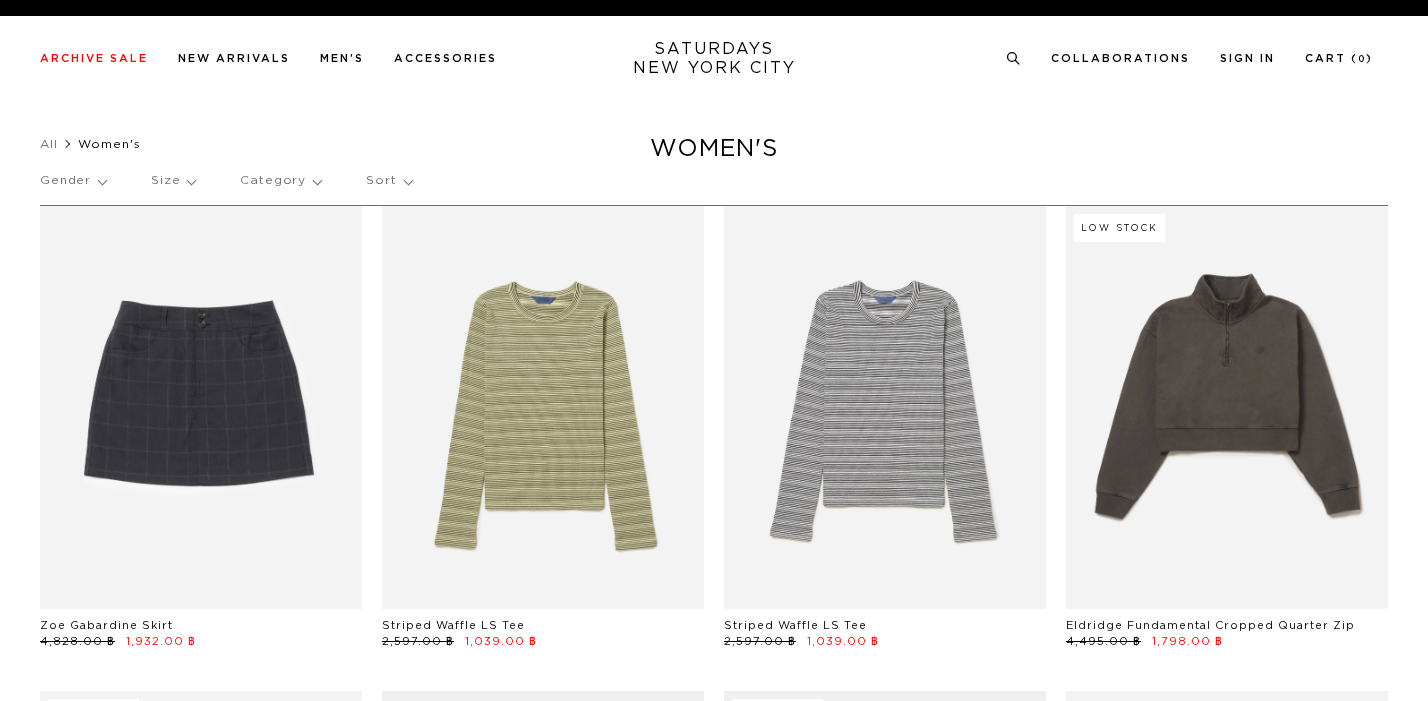scroll, scrollTop: 0, scrollLeft: 0, axis: both 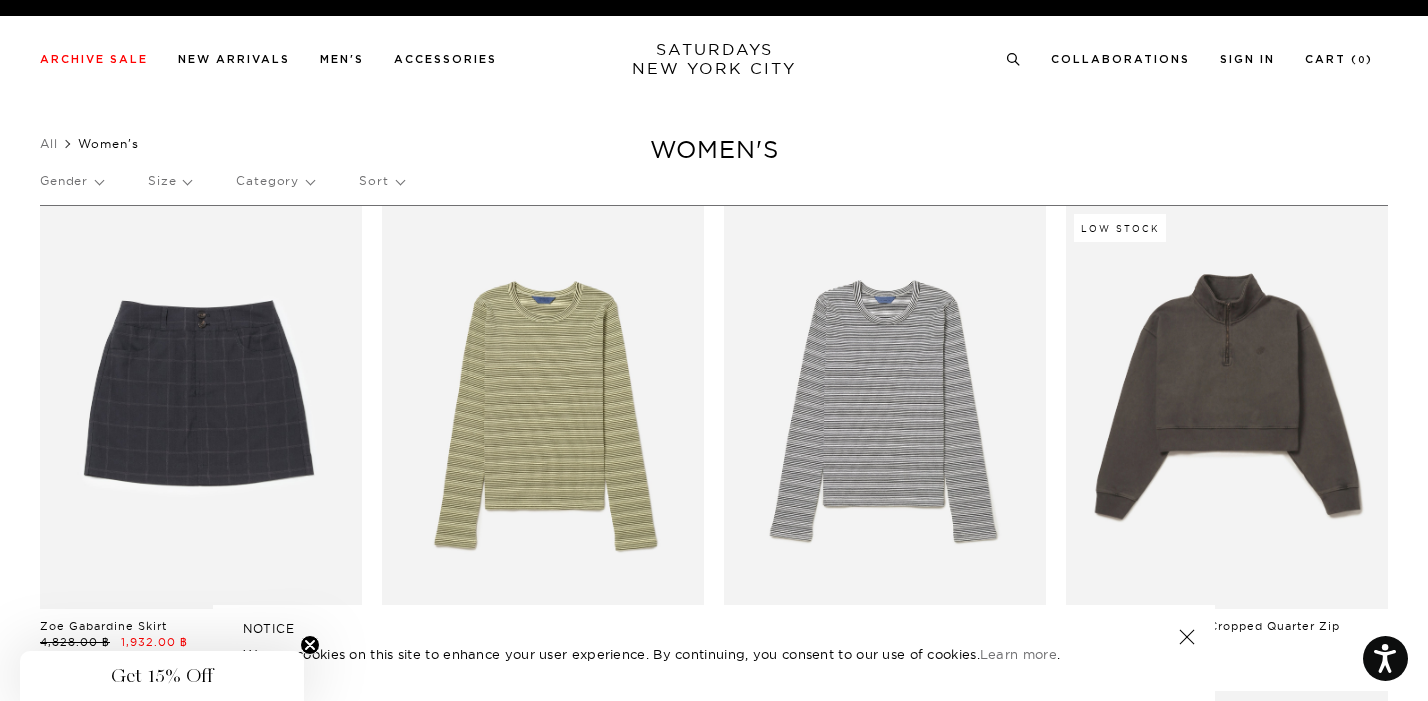 click on "Category" at bounding box center [275, 181] 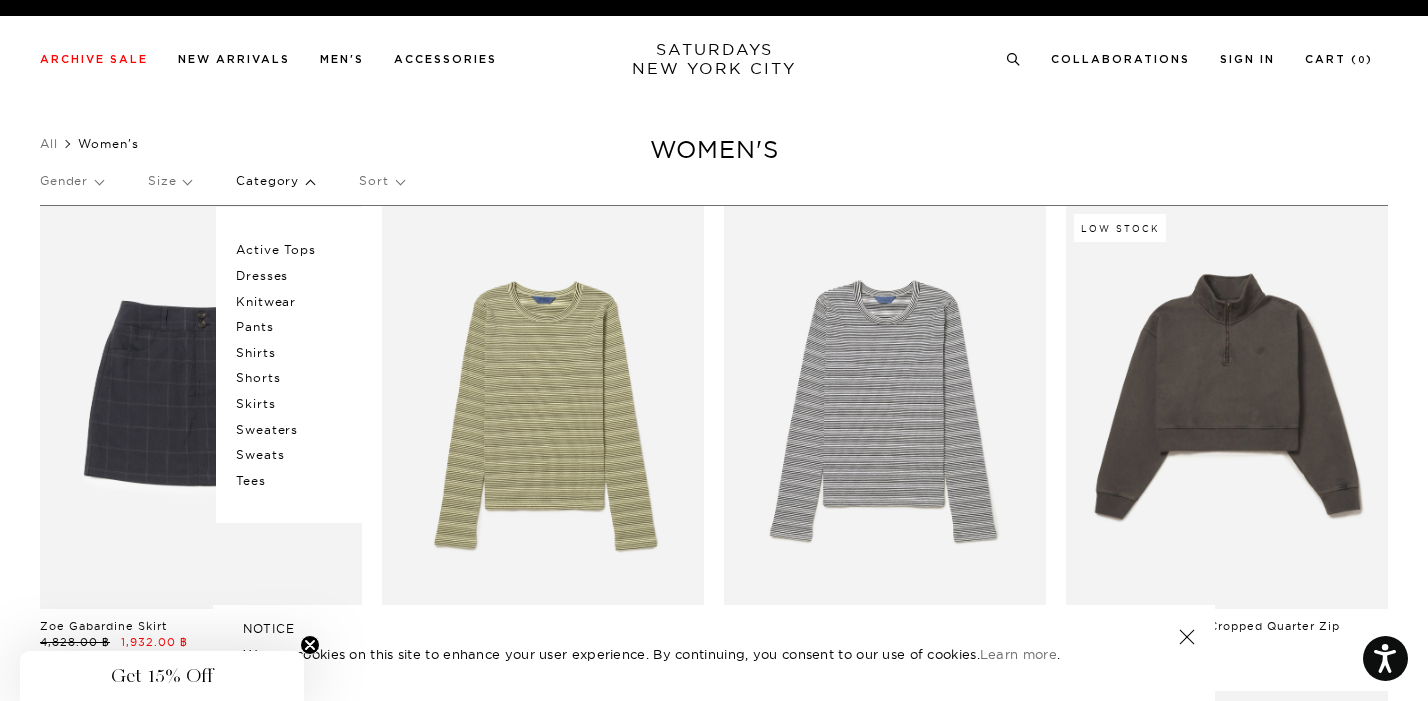 click on "Sweaters" at bounding box center (296, 430) 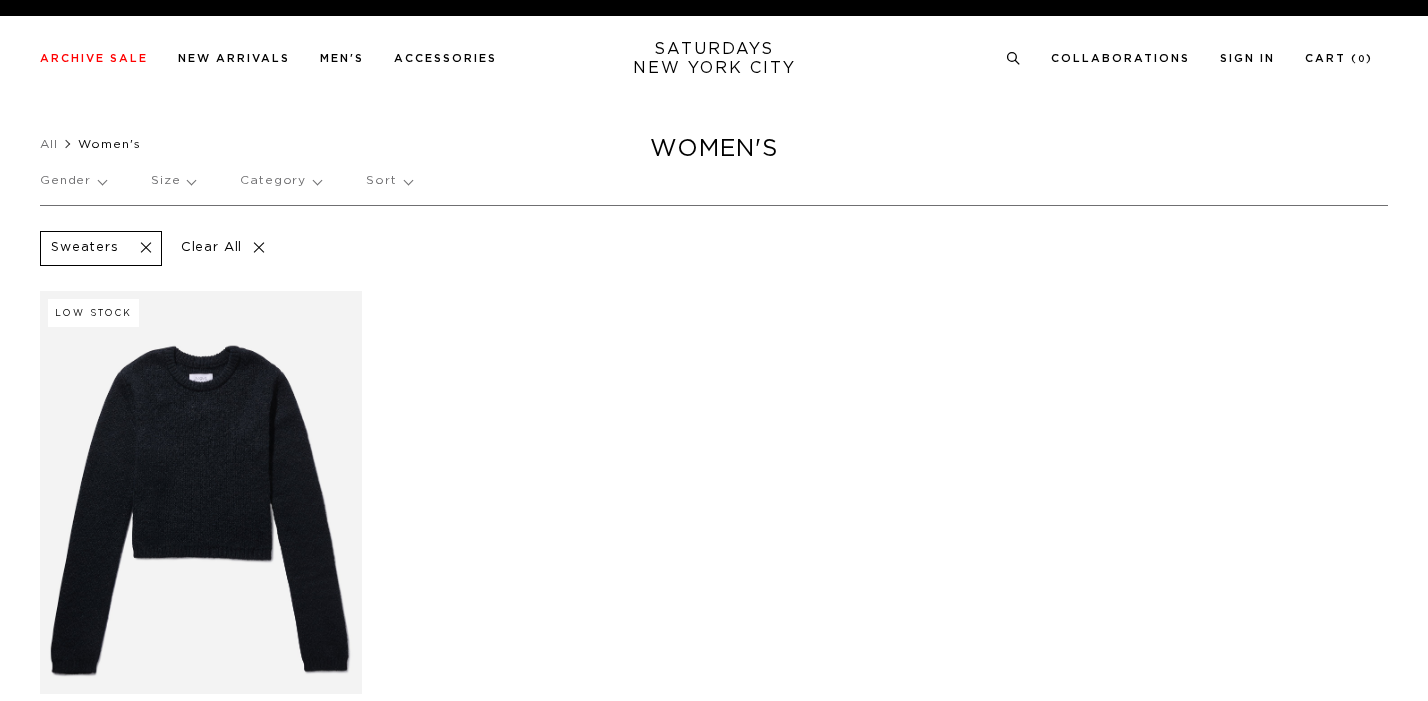 scroll, scrollTop: 0, scrollLeft: 0, axis: both 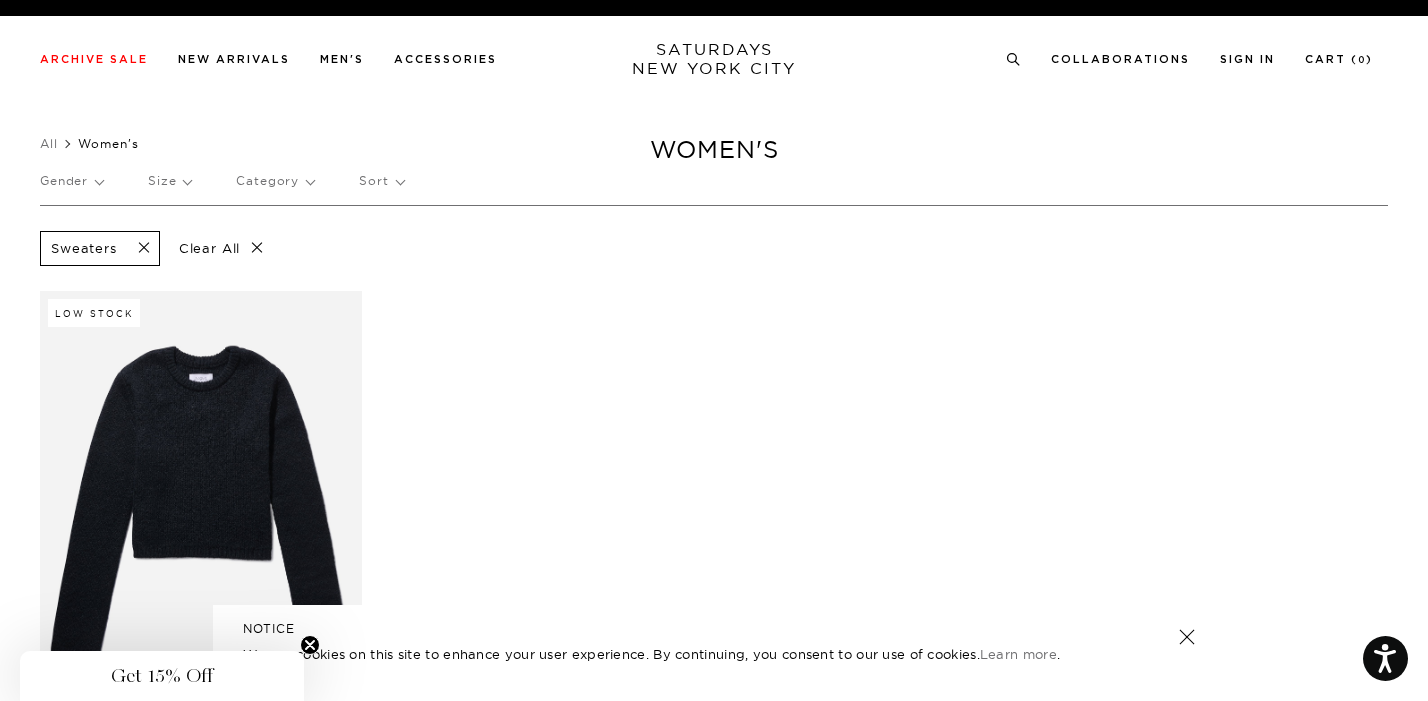 click on "Clear All" at bounding box center [221, 248] 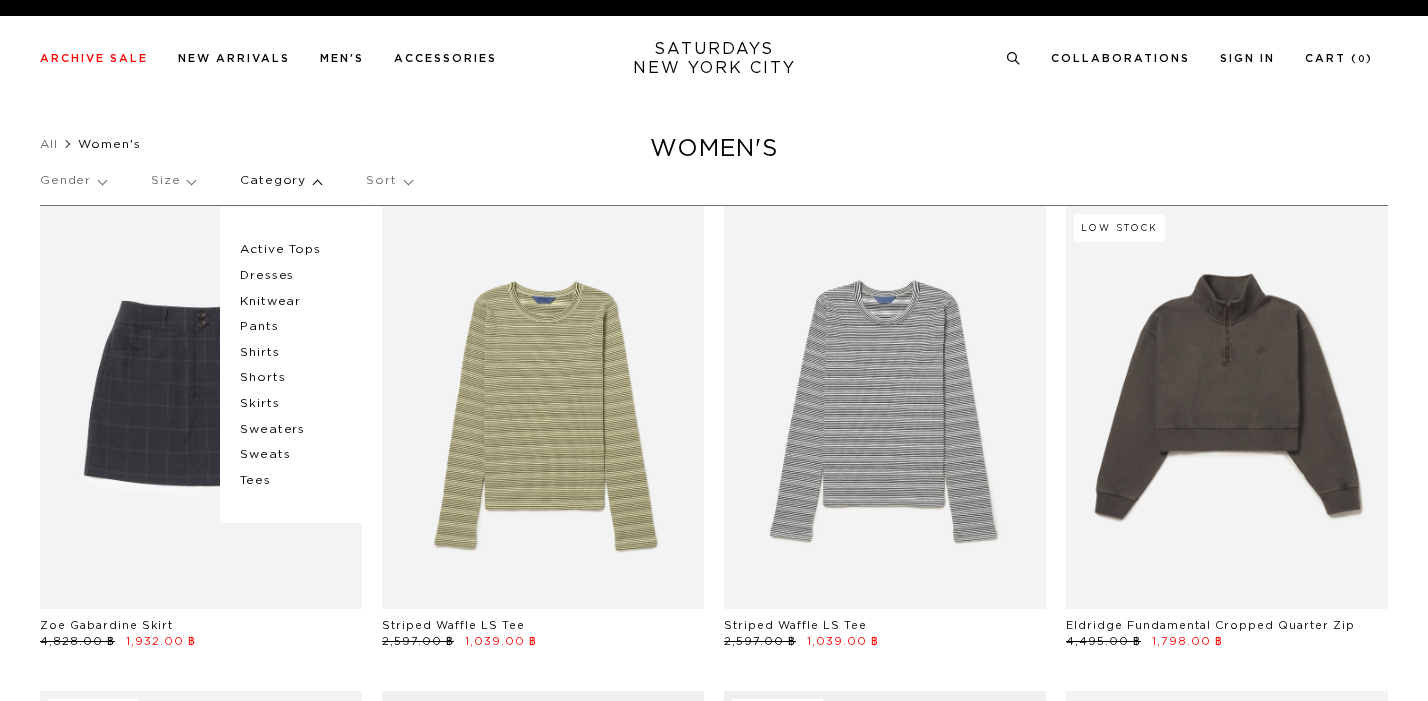 scroll, scrollTop: 0, scrollLeft: 0, axis: both 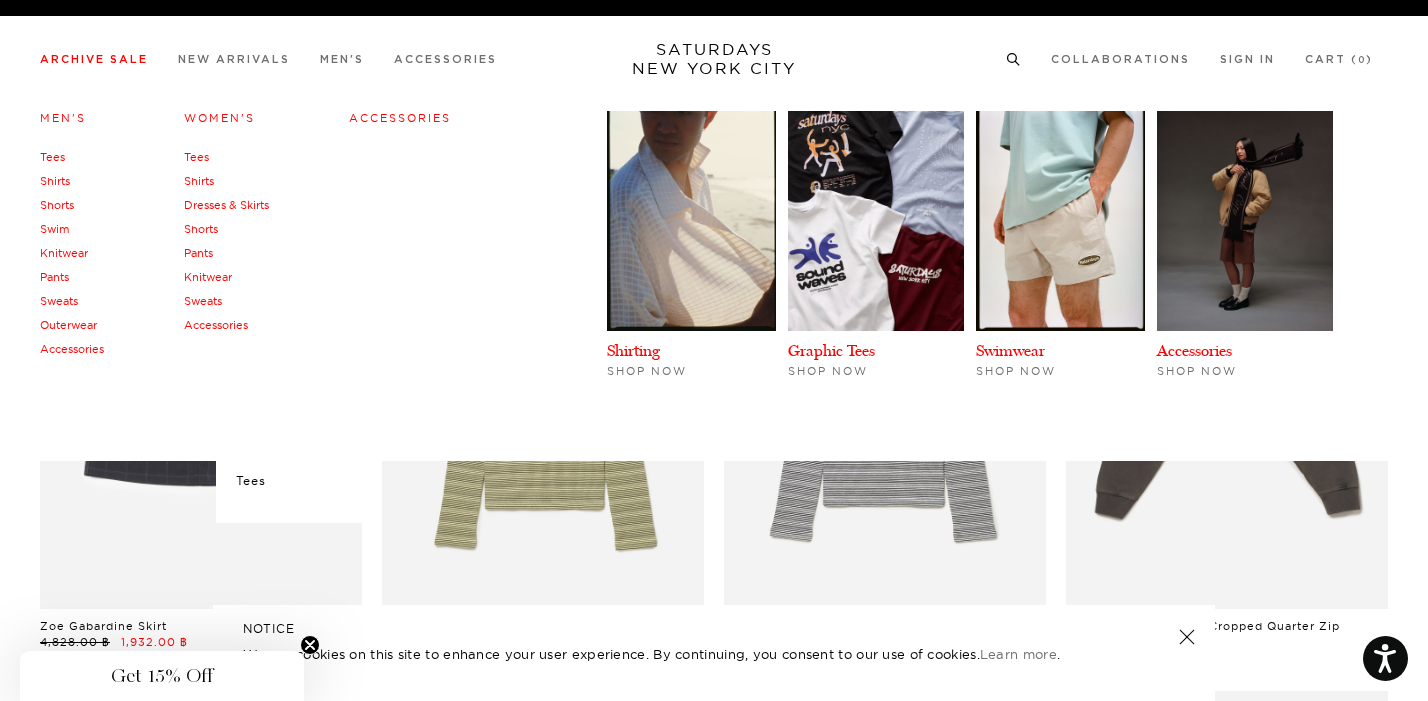 click on "Sweats" at bounding box center [203, 301] 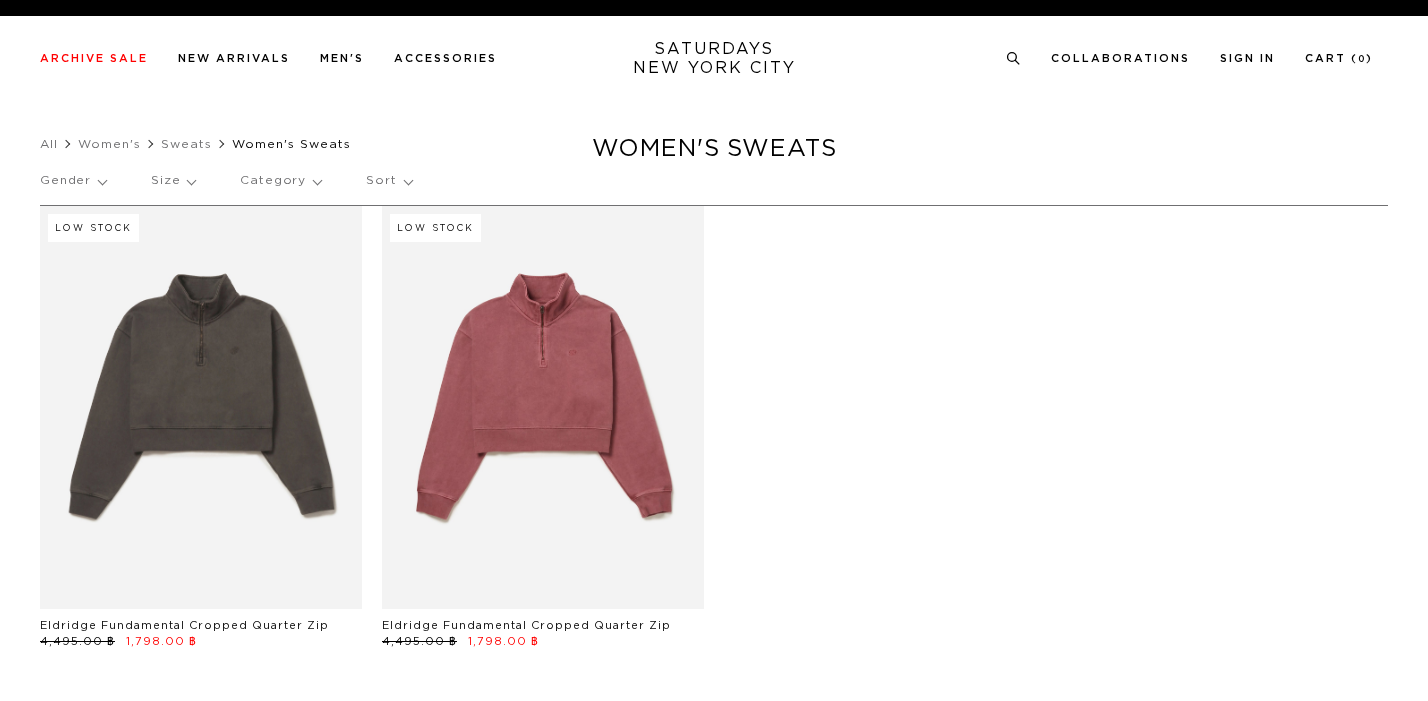 scroll, scrollTop: 0, scrollLeft: 0, axis: both 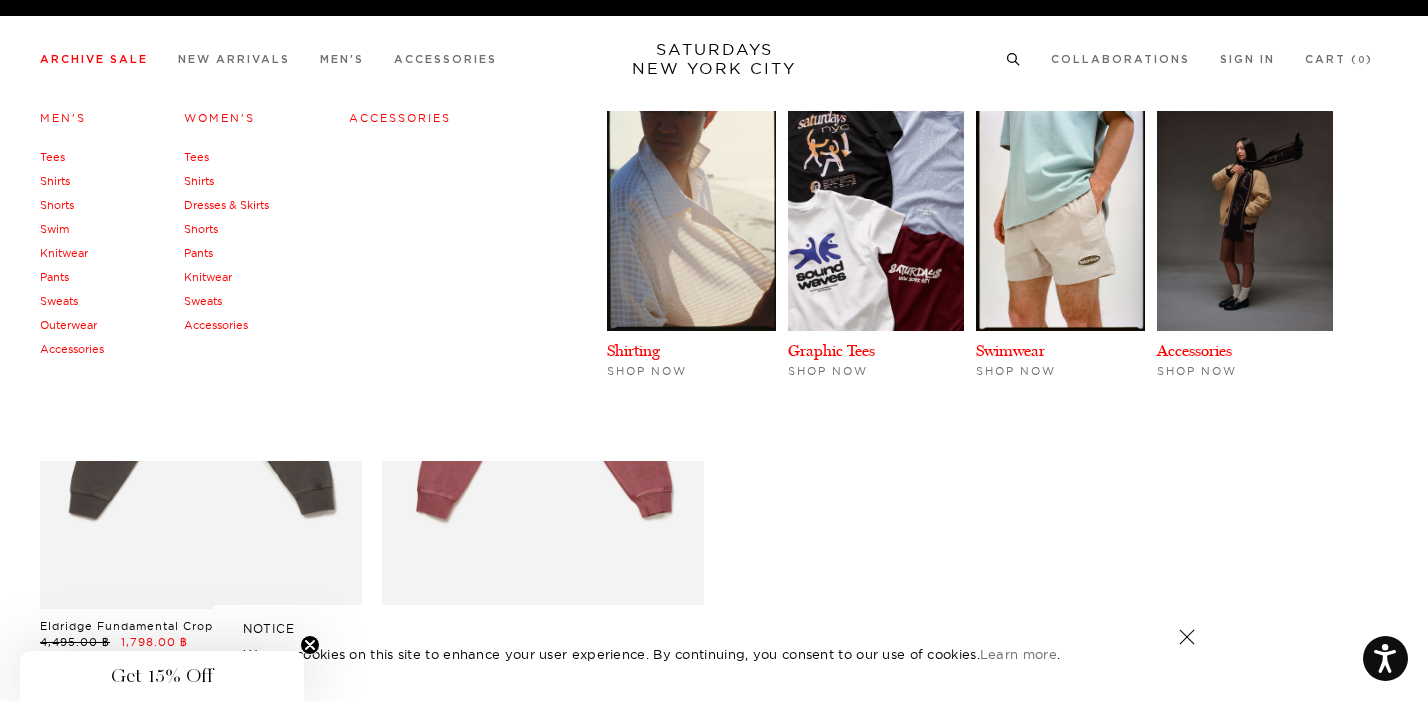 click on "Tees" at bounding box center (196, 157) 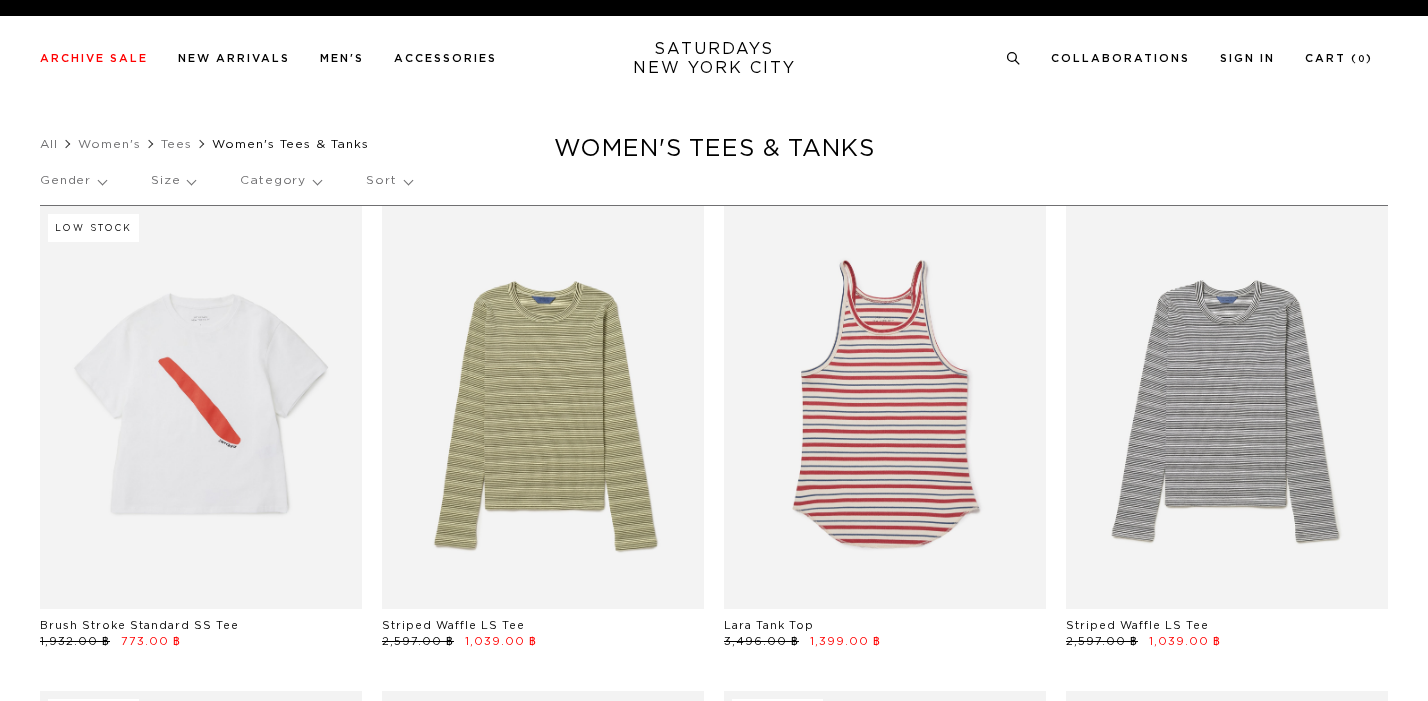 scroll, scrollTop: 0, scrollLeft: 0, axis: both 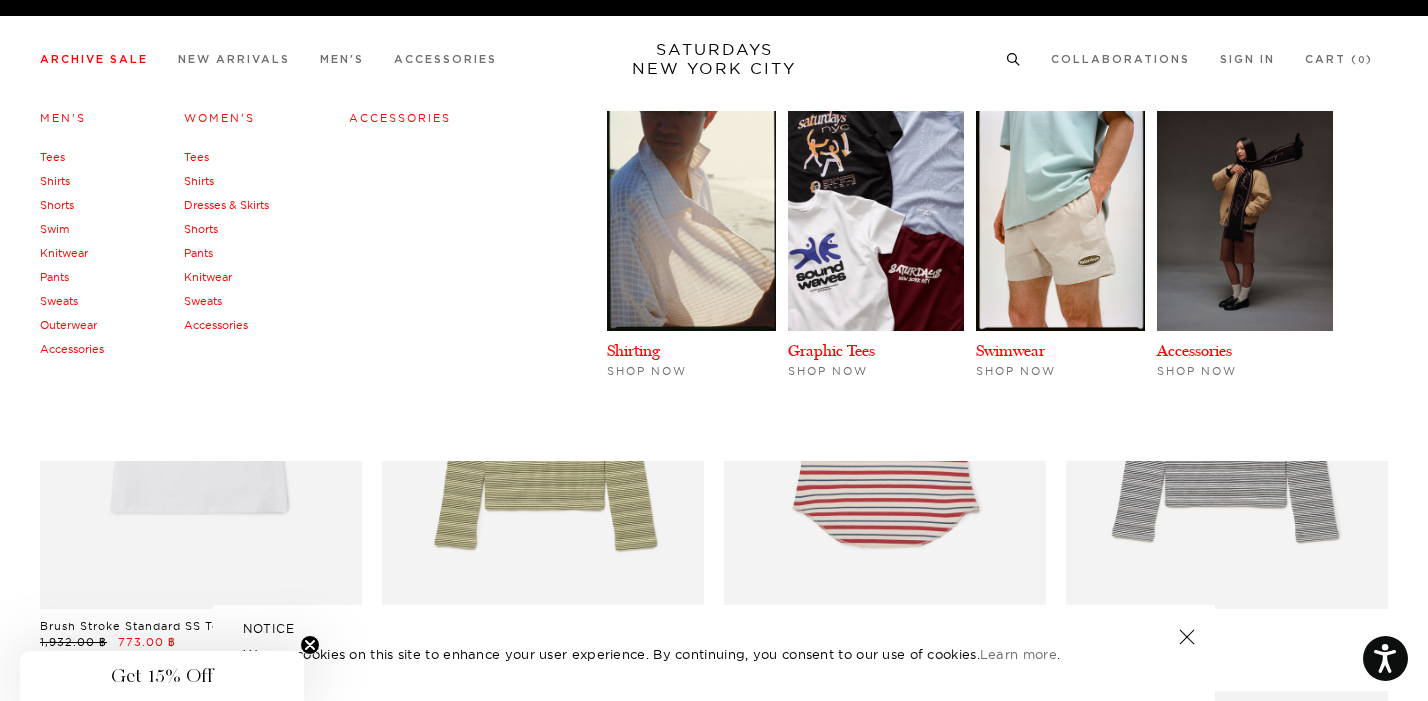 click on "Shirts" at bounding box center (199, 181) 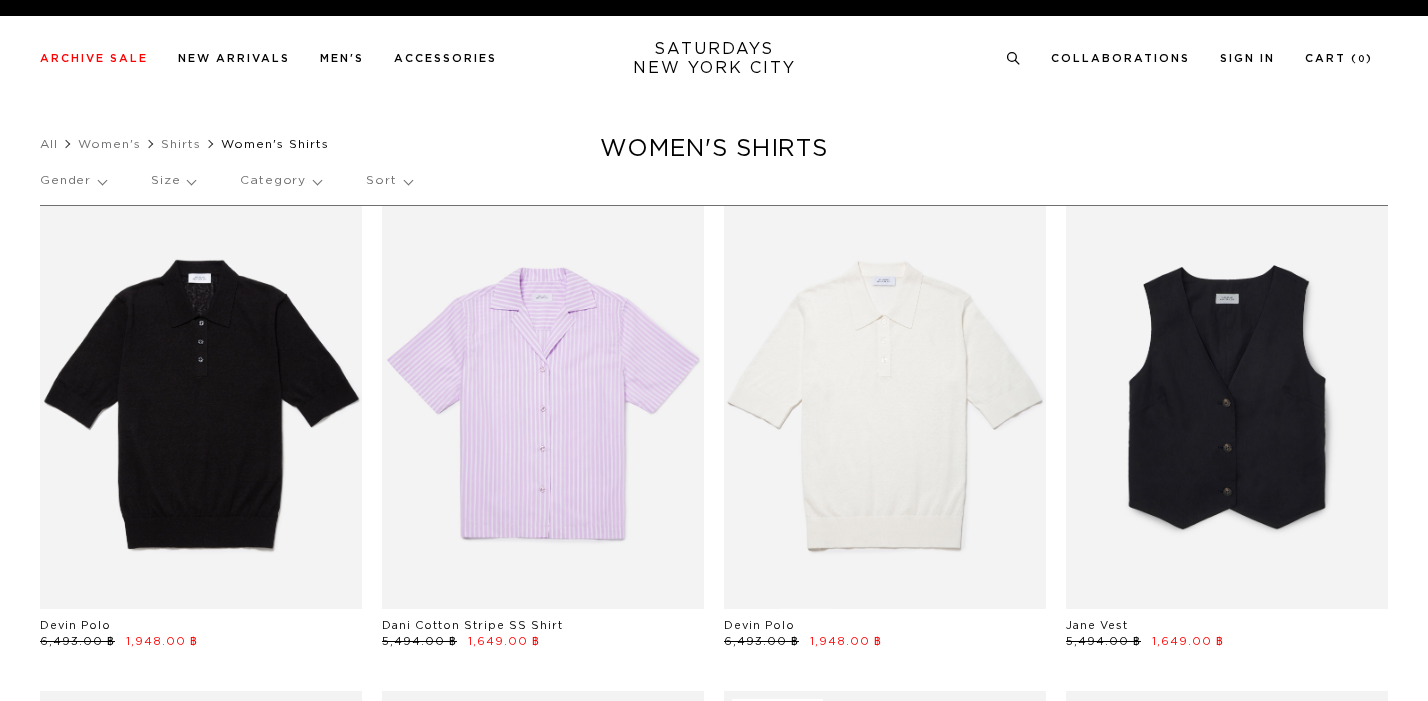 scroll, scrollTop: 0, scrollLeft: 0, axis: both 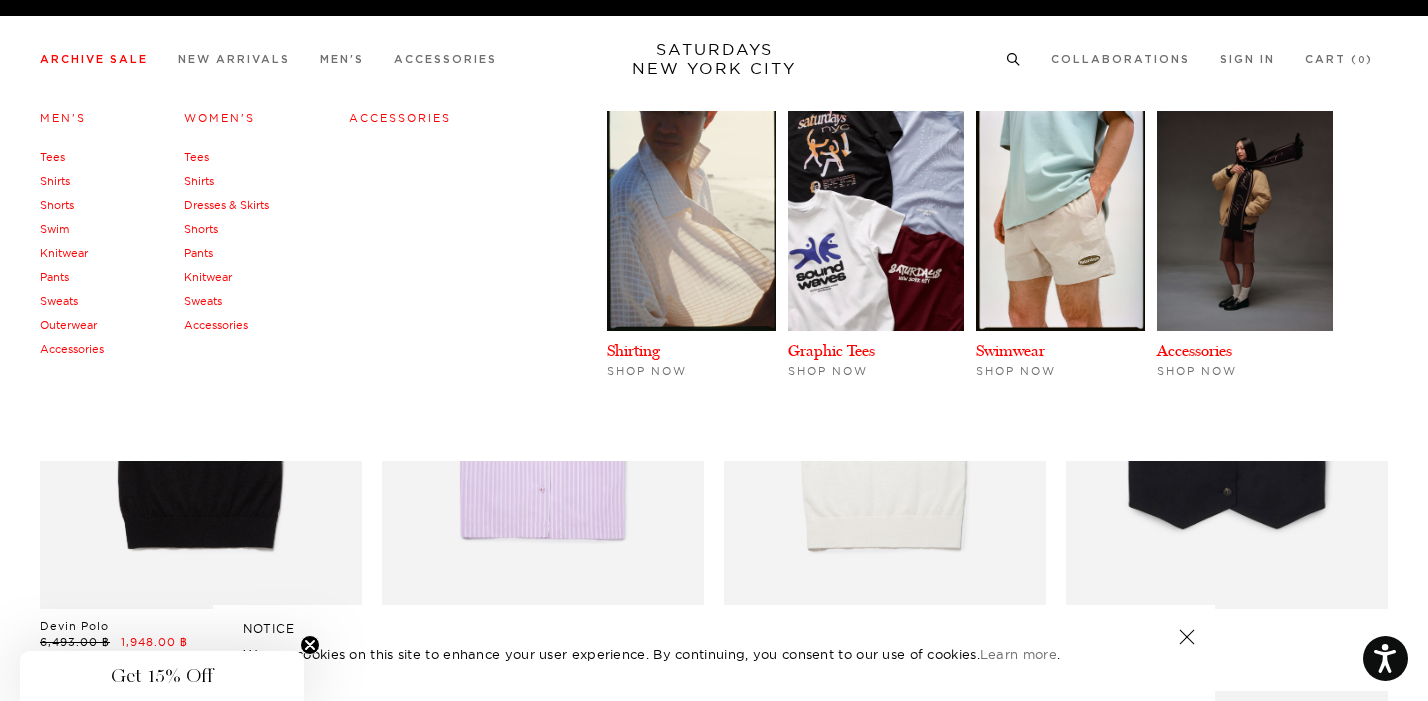 click on "Accessories" at bounding box center [216, 325] 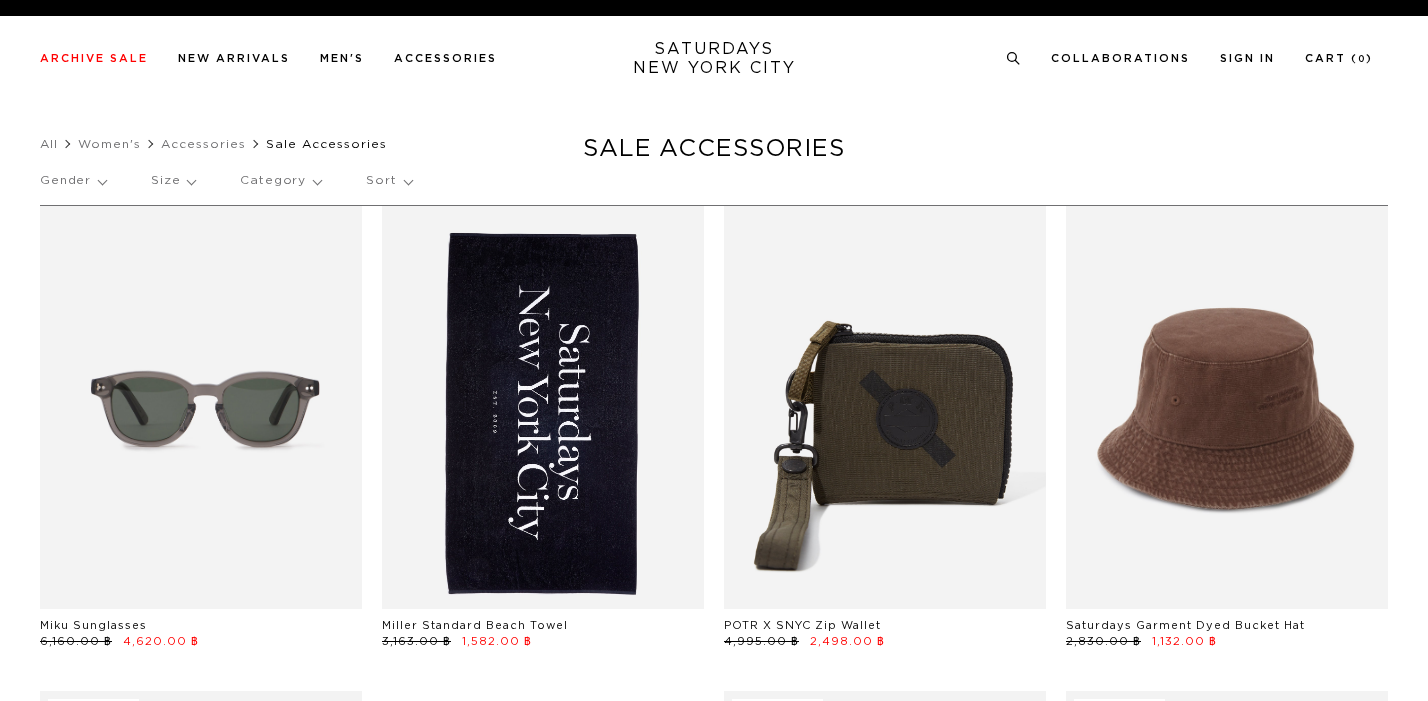 scroll, scrollTop: 0, scrollLeft: 0, axis: both 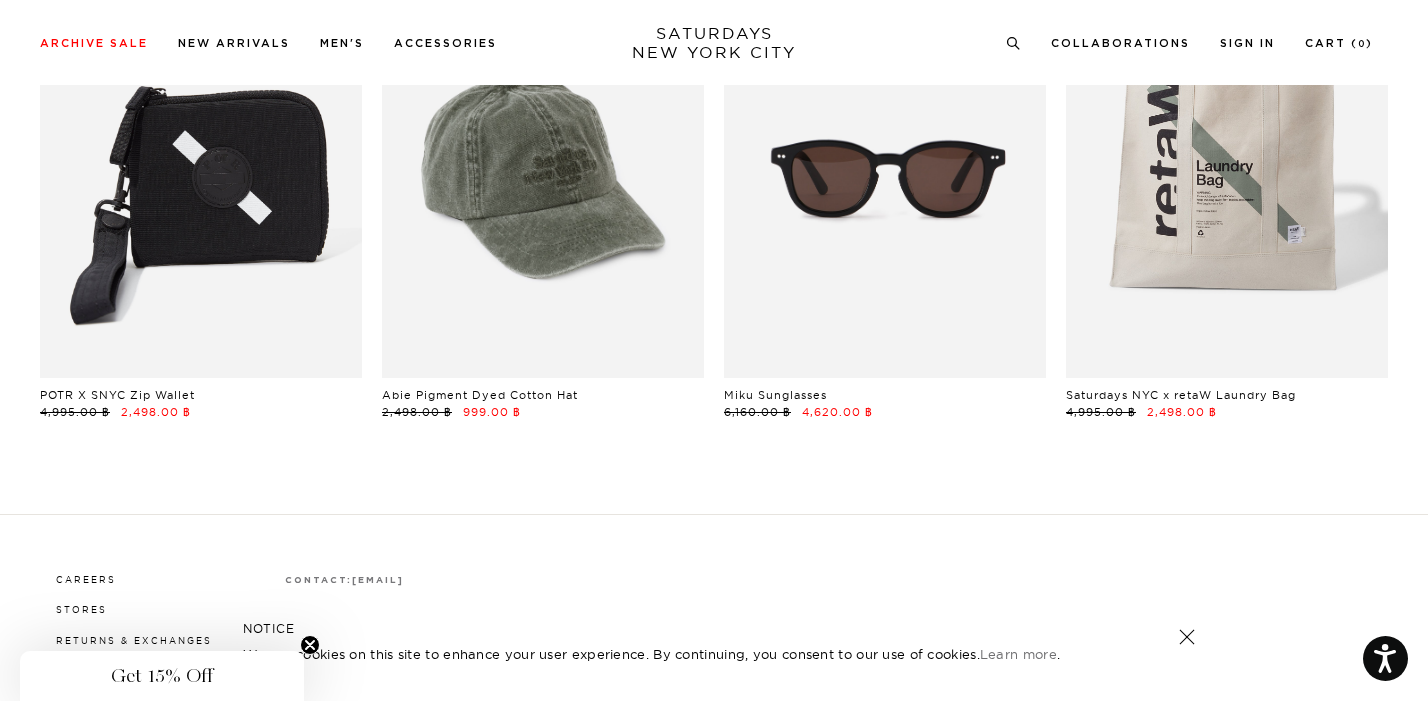 click on "SATURDAYS   NEW YORK CITY" at bounding box center (714, 43) 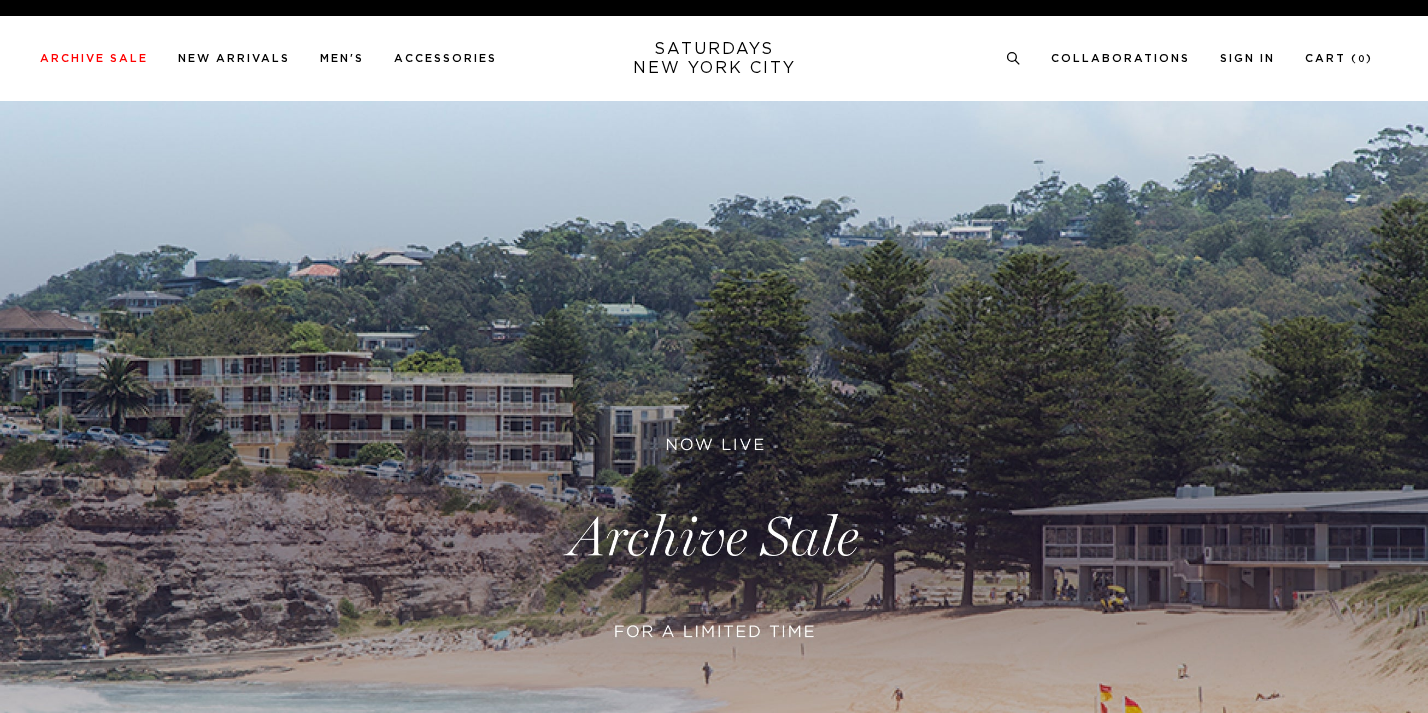 scroll, scrollTop: 0, scrollLeft: 0, axis: both 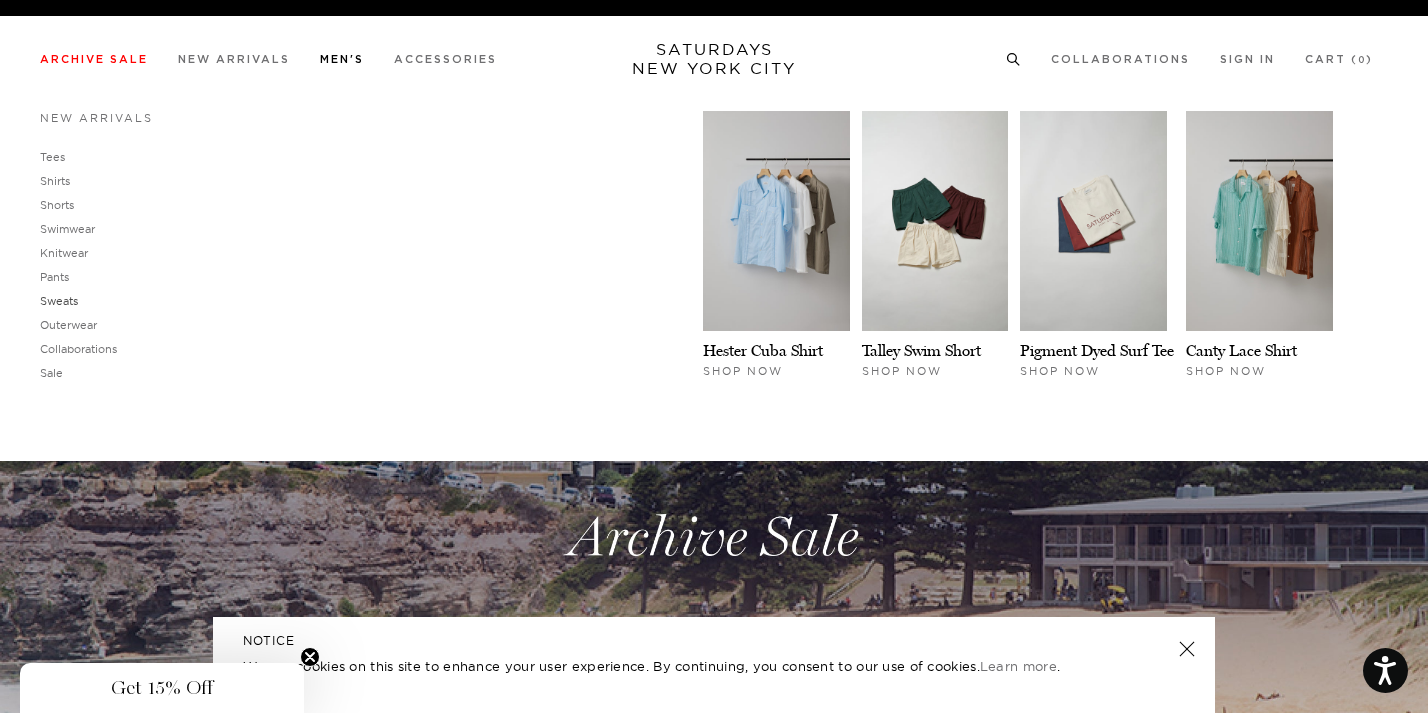 click on "Sweats" at bounding box center [59, 301] 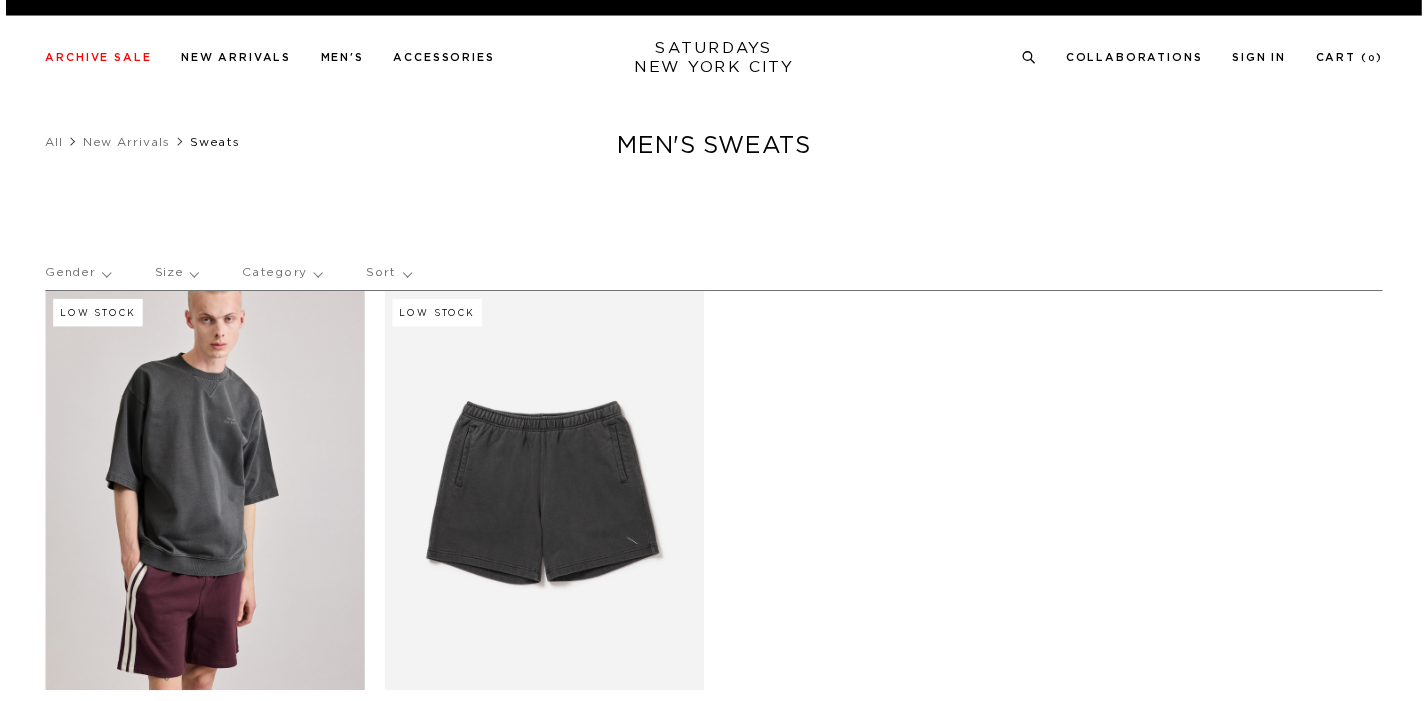 scroll, scrollTop: 0, scrollLeft: 0, axis: both 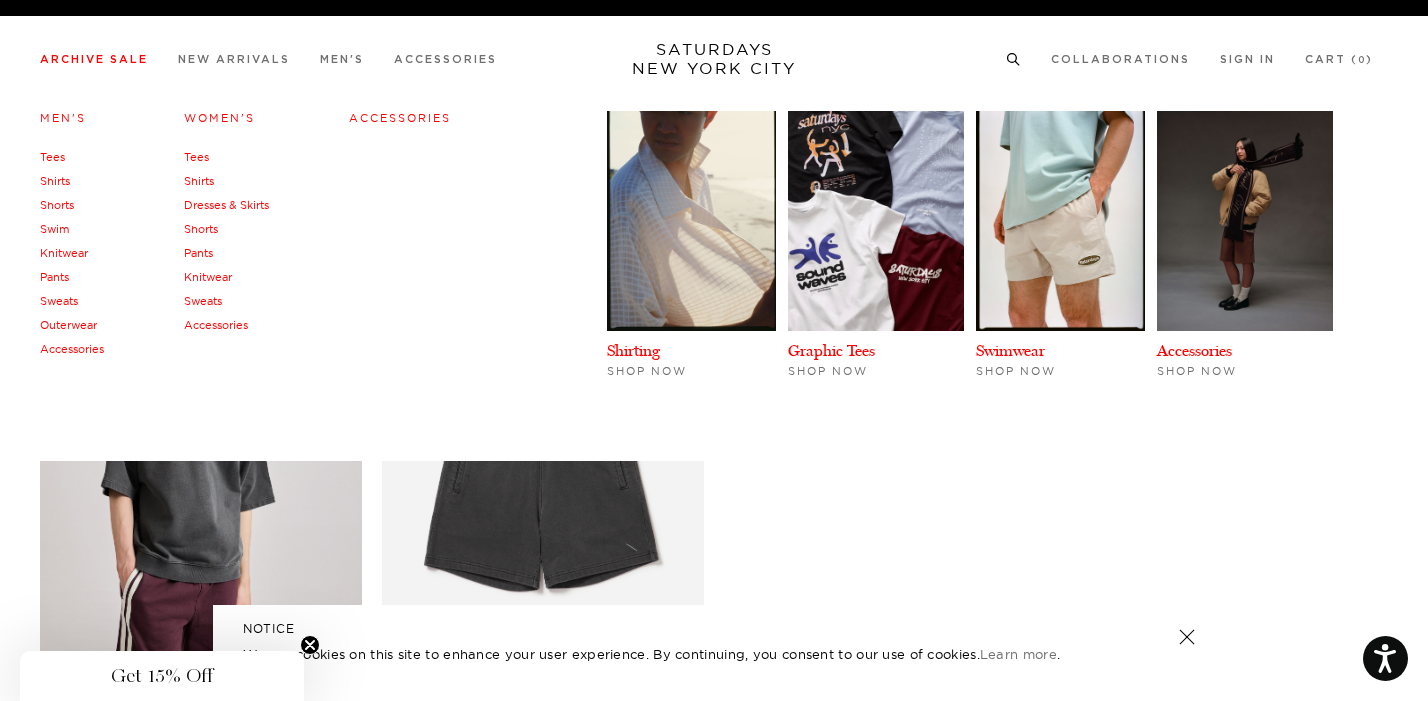 click on "Archive Sale" at bounding box center (94, 59) 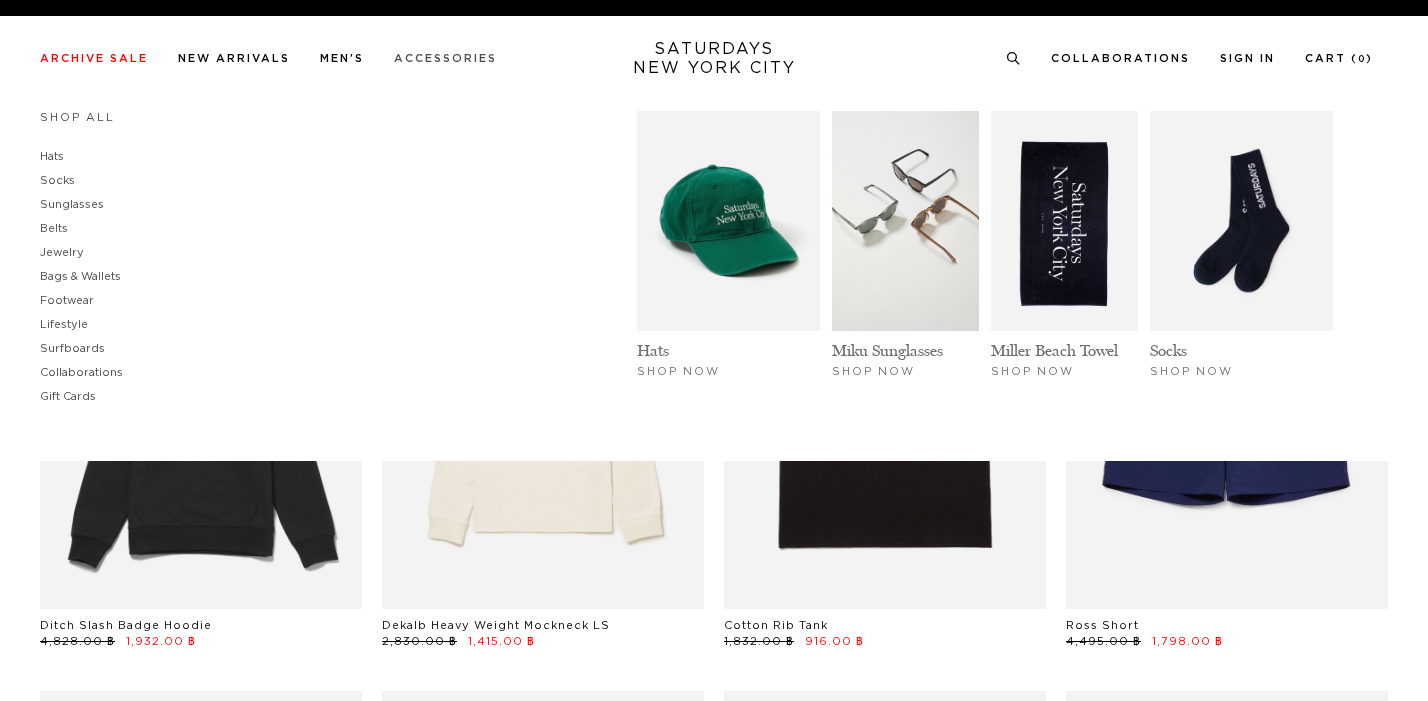 scroll, scrollTop: 0, scrollLeft: 0, axis: both 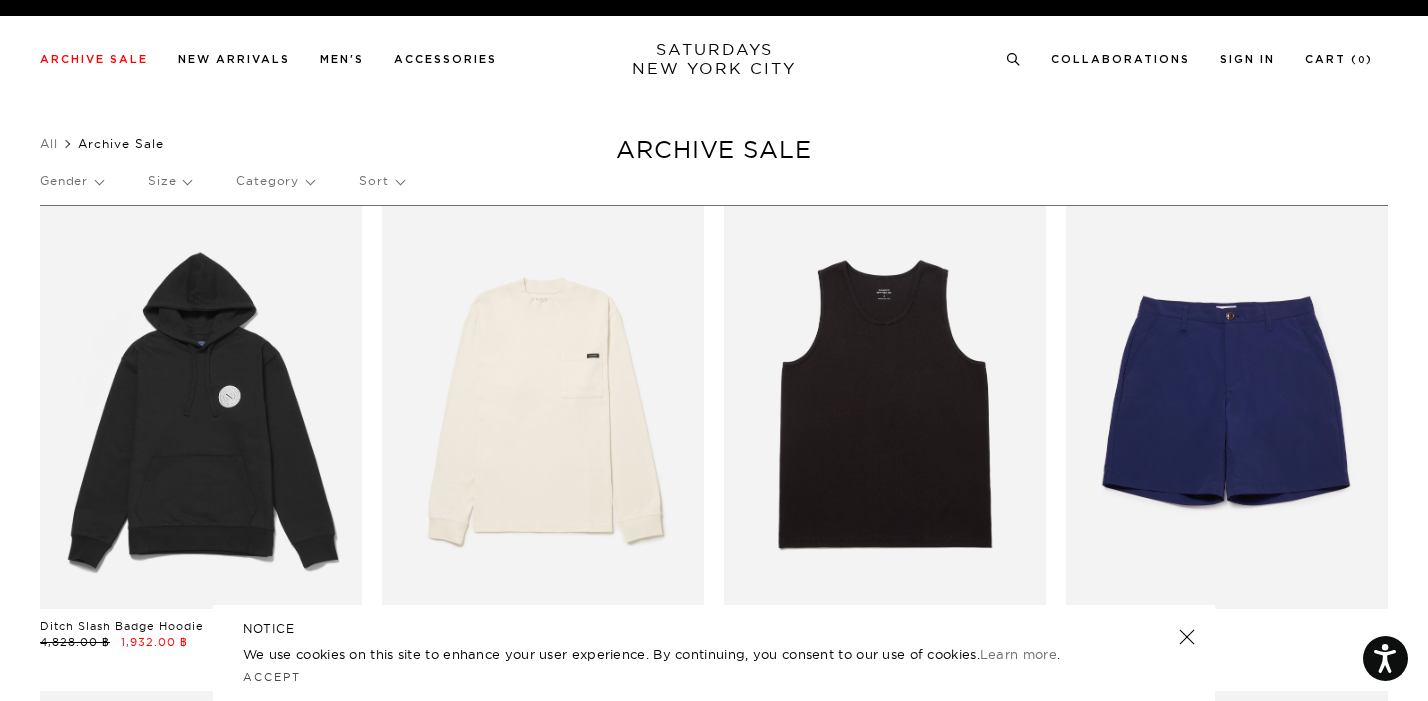 click on "SATURDAYS   NEW YORK CITY" at bounding box center [714, 59] 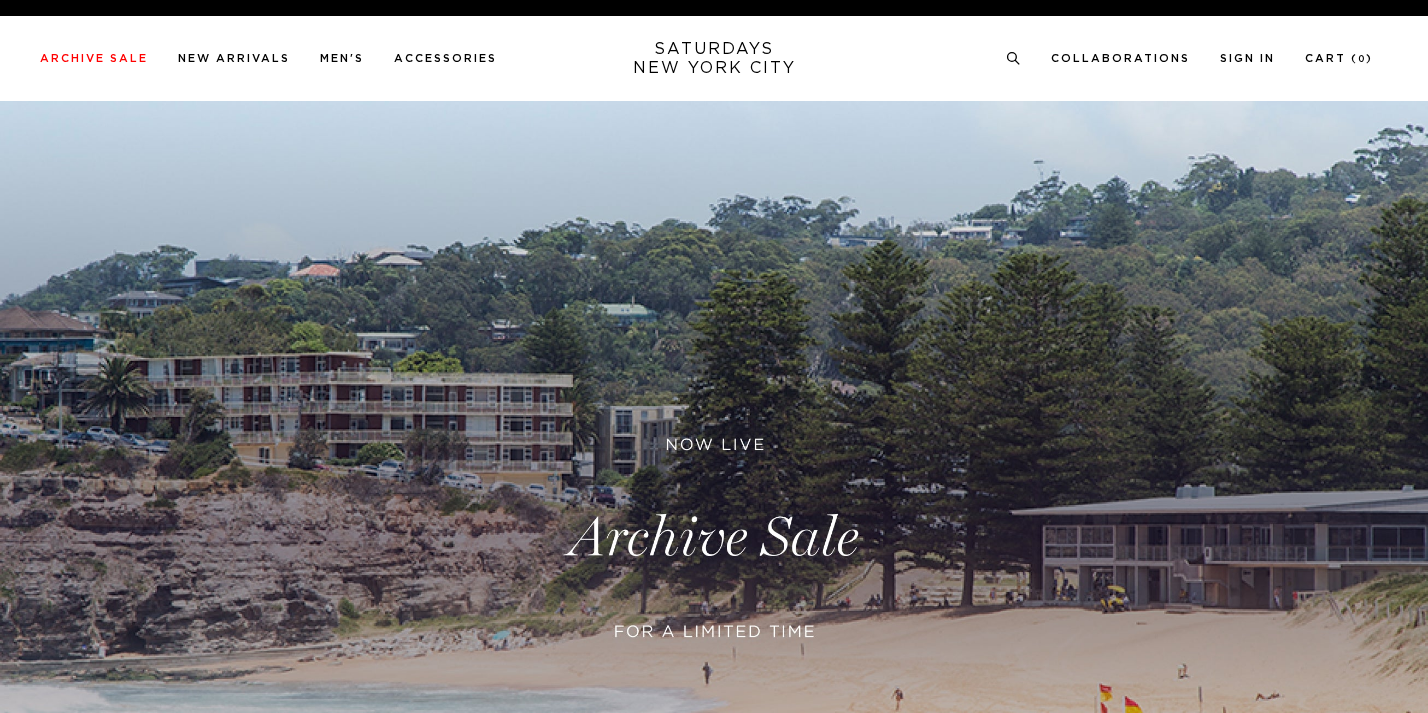 scroll, scrollTop: 0, scrollLeft: 0, axis: both 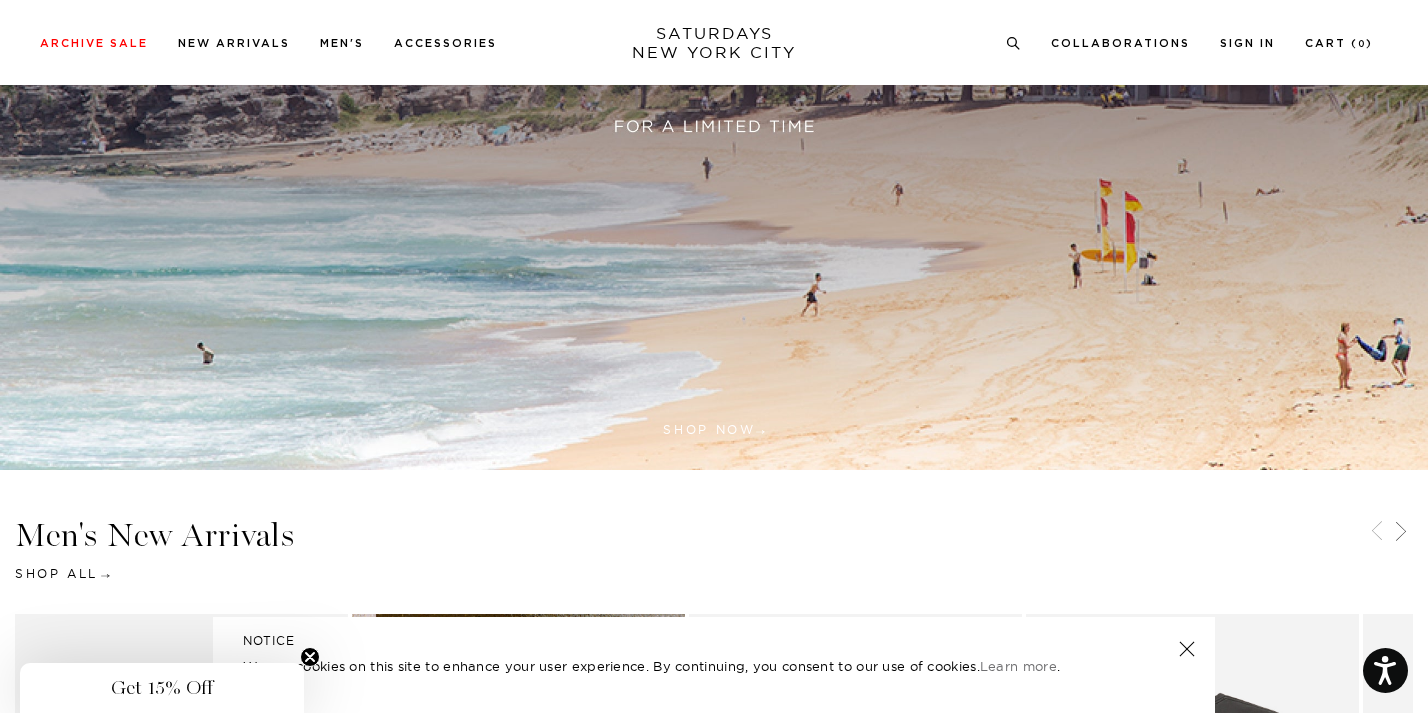 click on "Shop All" at bounding box center (61, 573) 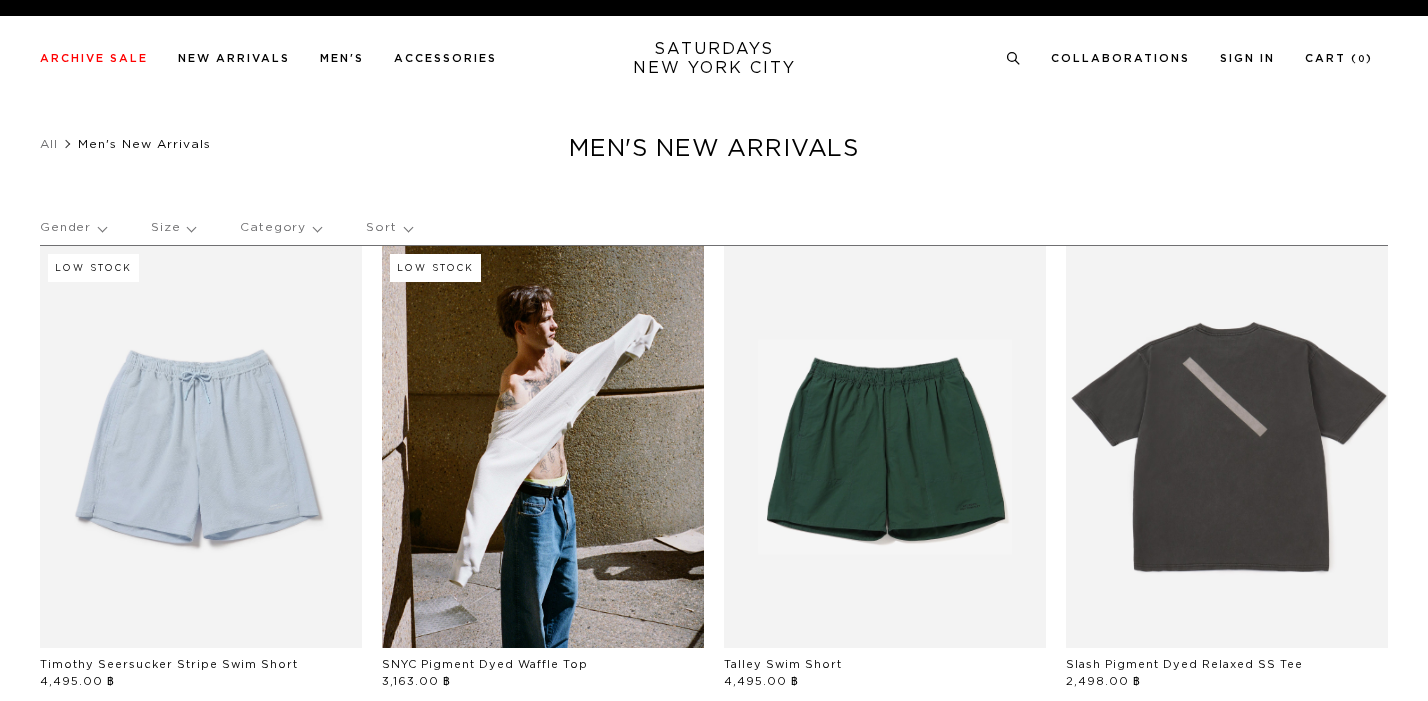 scroll, scrollTop: 0, scrollLeft: 0, axis: both 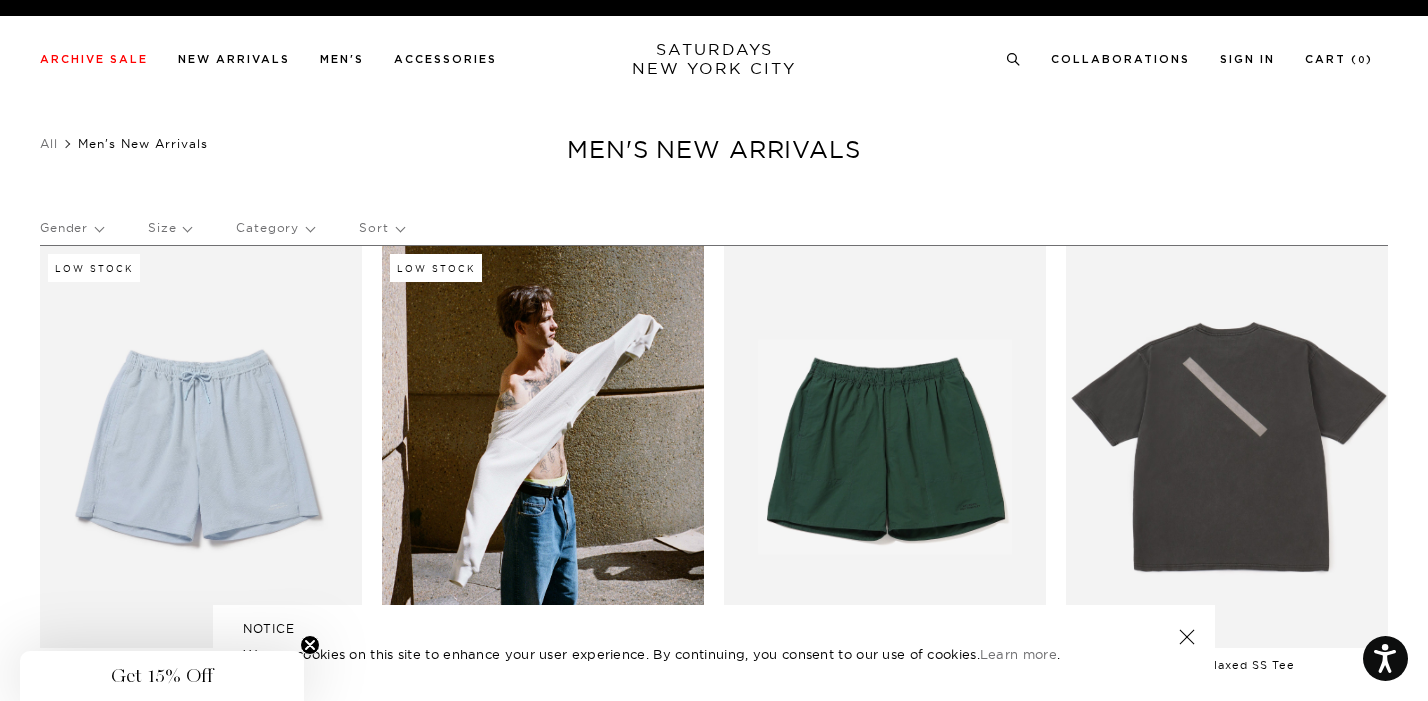 click on "Category" at bounding box center (275, 228) 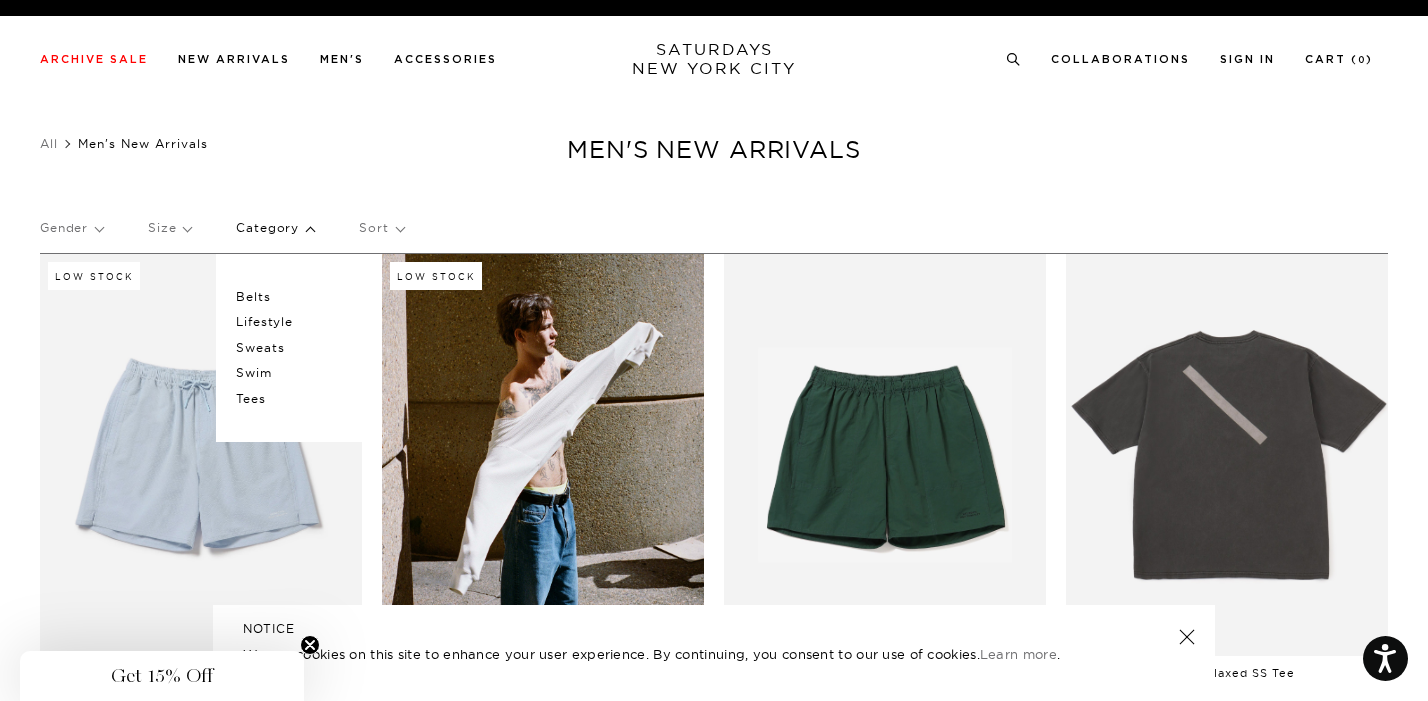 click on "Sweats" at bounding box center (296, 348) 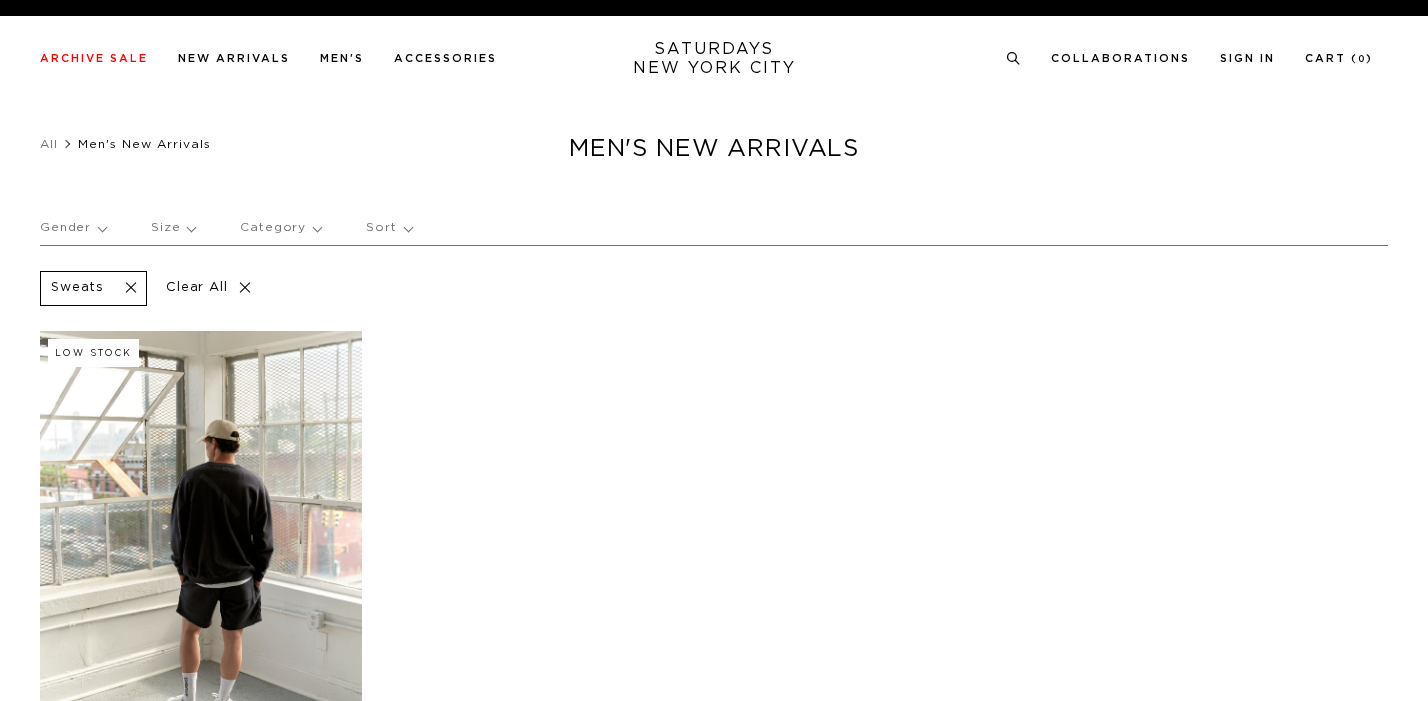 scroll, scrollTop: 0, scrollLeft: 0, axis: both 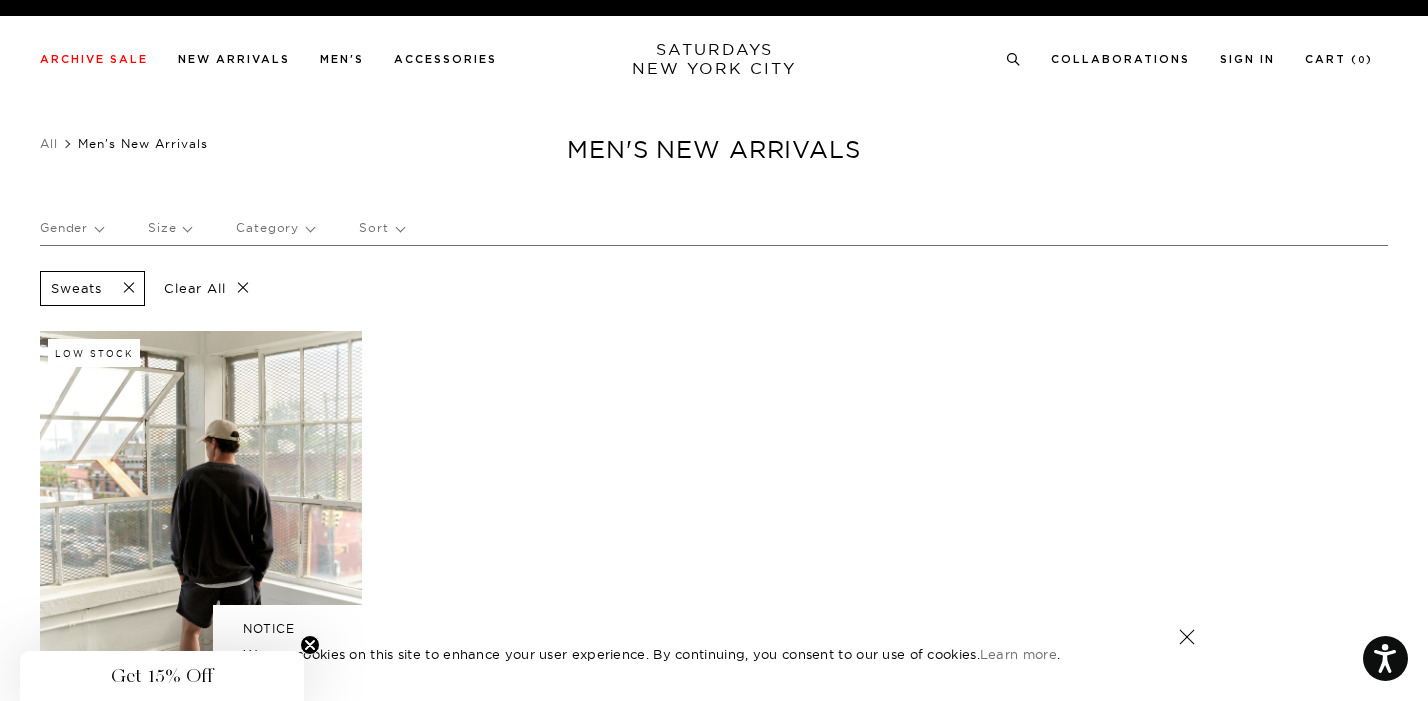 click on "SATURDAYS   NEW YORK CITY" at bounding box center [714, 59] 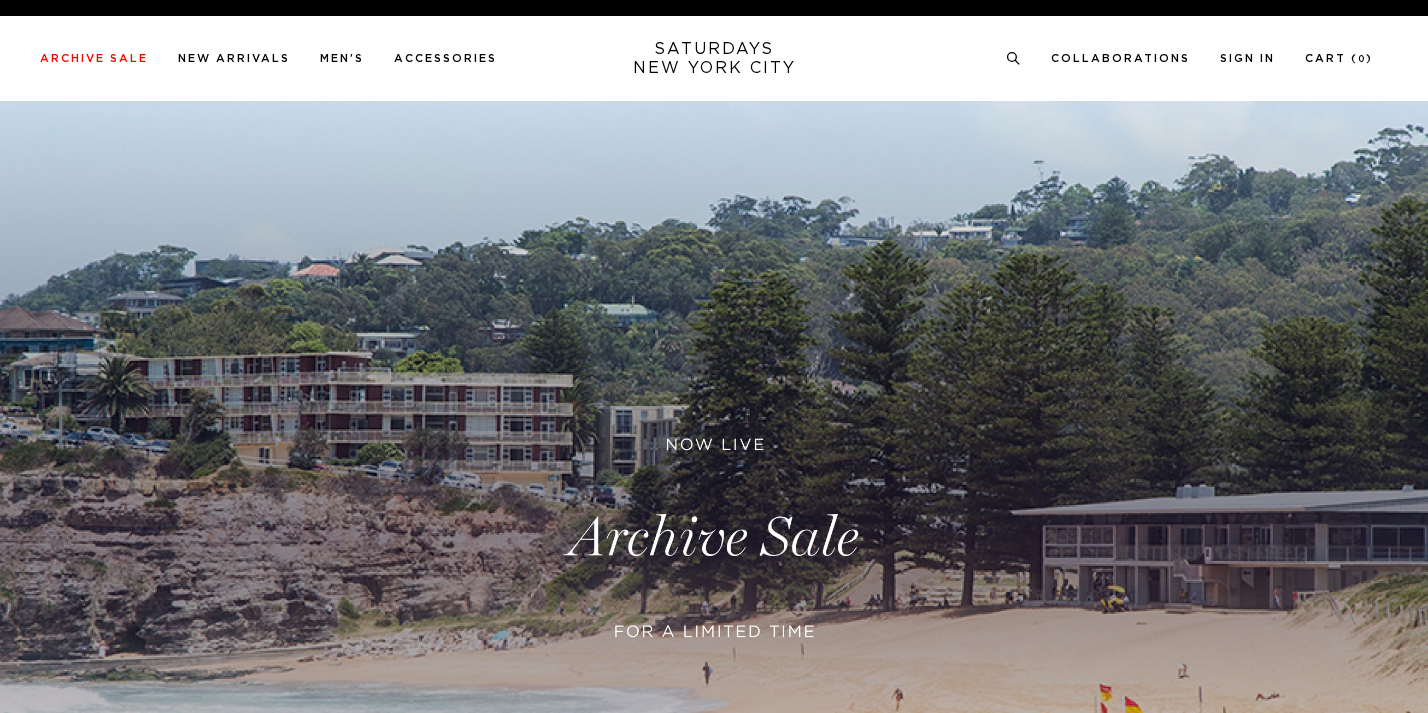 scroll, scrollTop: 0, scrollLeft: 0, axis: both 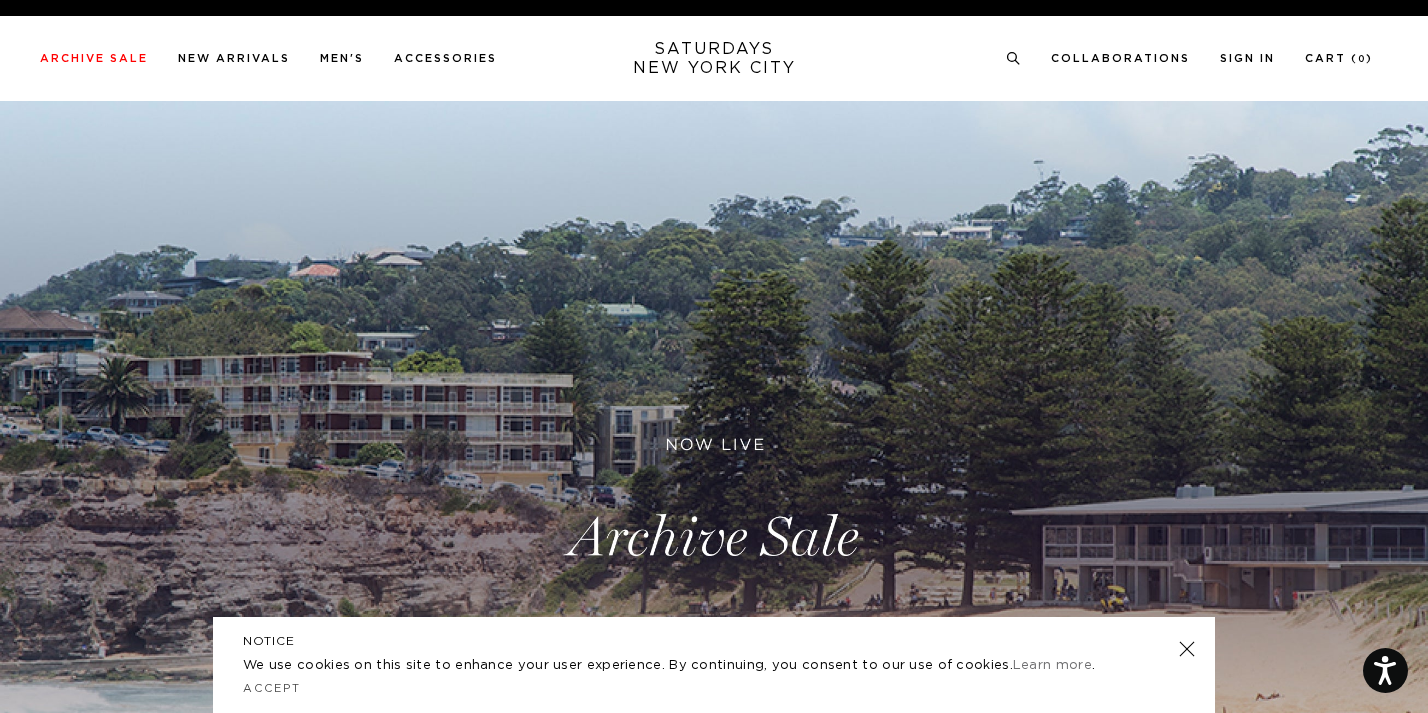 click on "Archive Sale
Men's
Tees
Shirts
Shorts
Swim
Knitwear
Pants
Sweats
Women's" at bounding box center [714, 58] 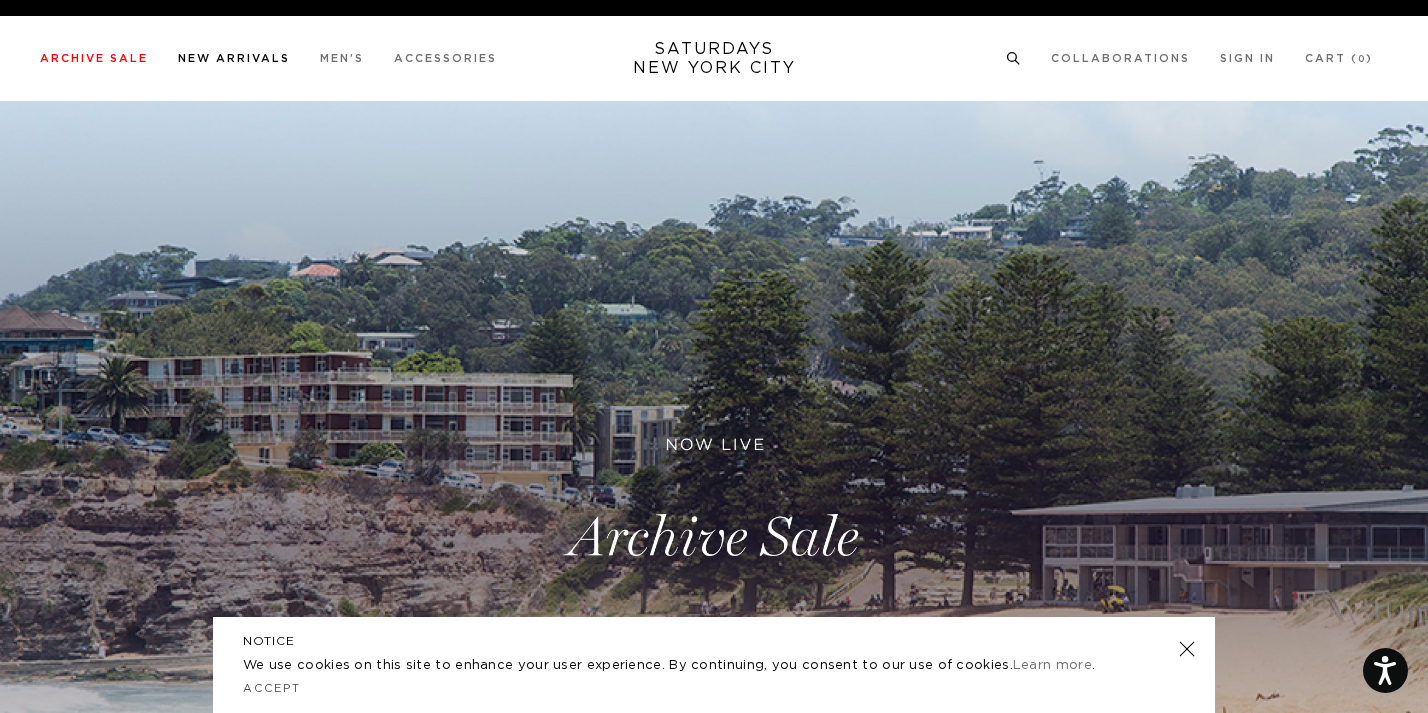 click on "New Arrivals" at bounding box center [234, 58] 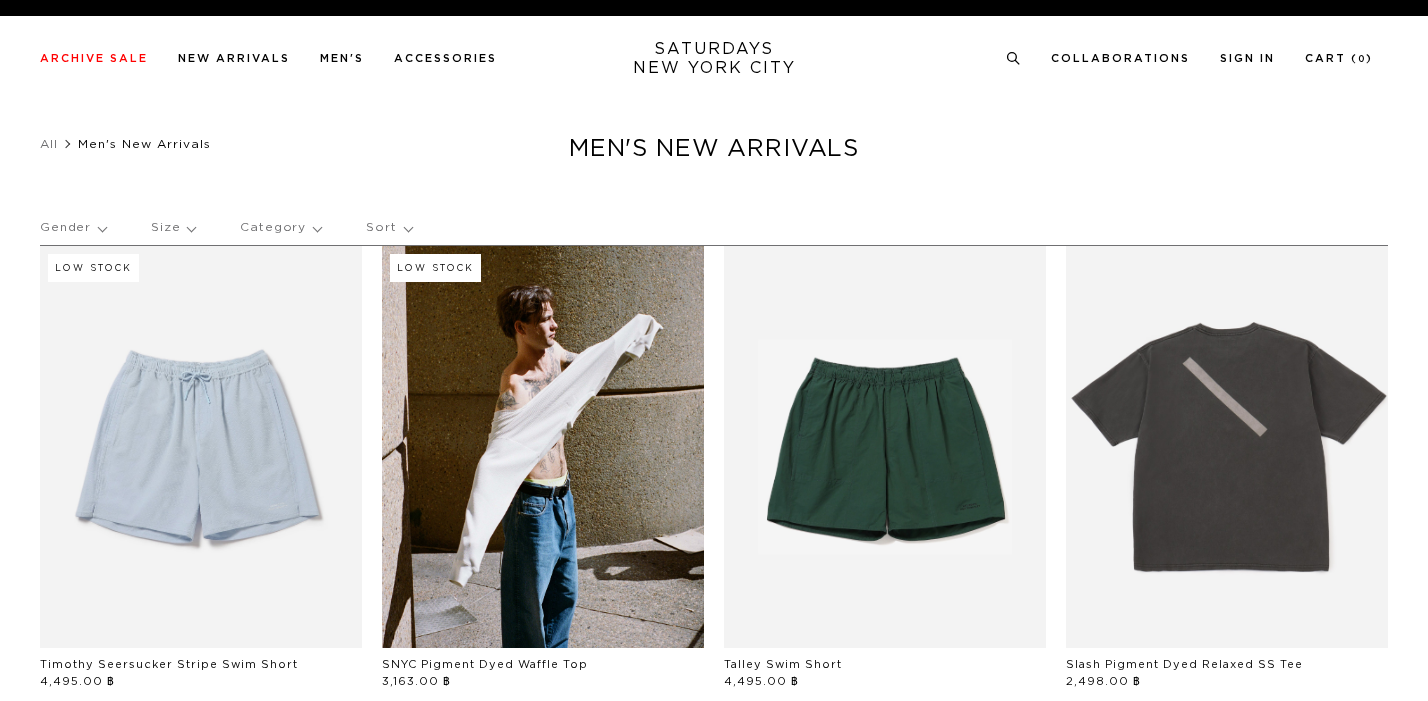 scroll, scrollTop: 0, scrollLeft: 0, axis: both 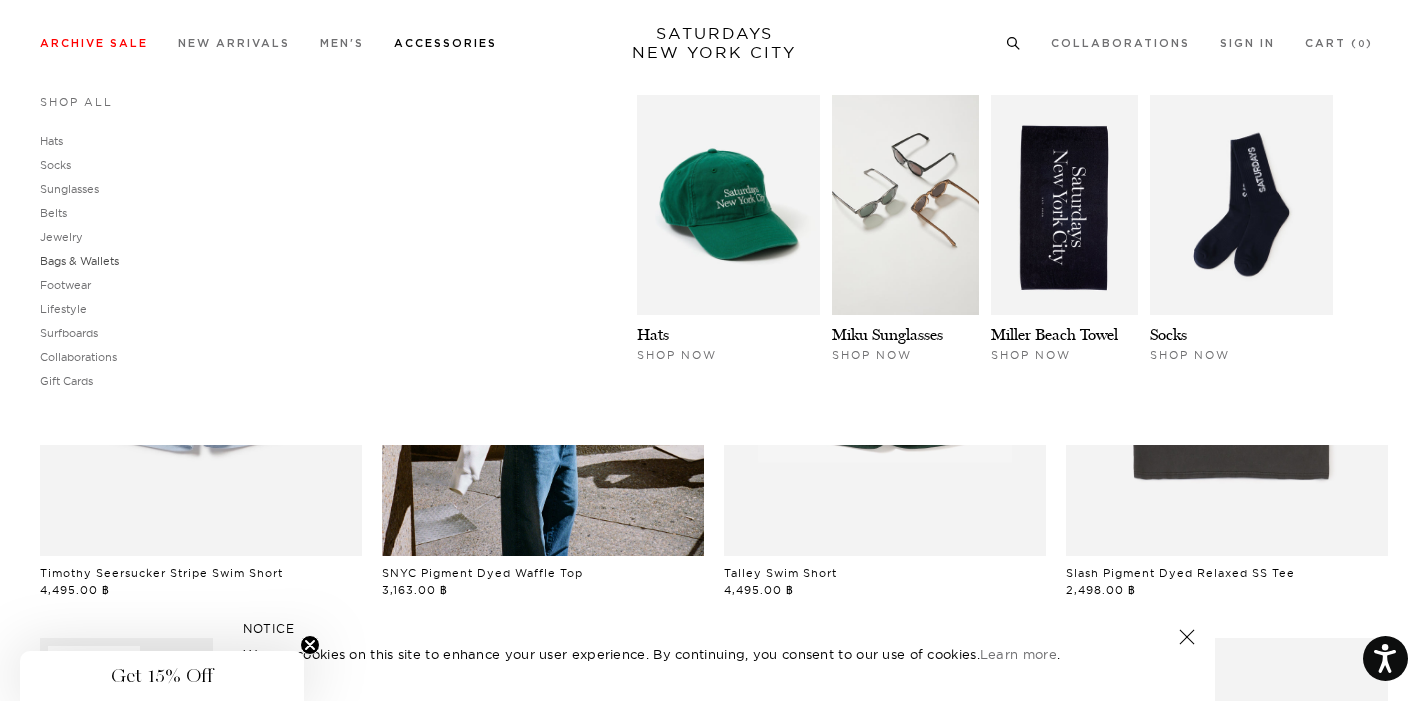 click on "Bags & Wallets" at bounding box center (79, 261) 